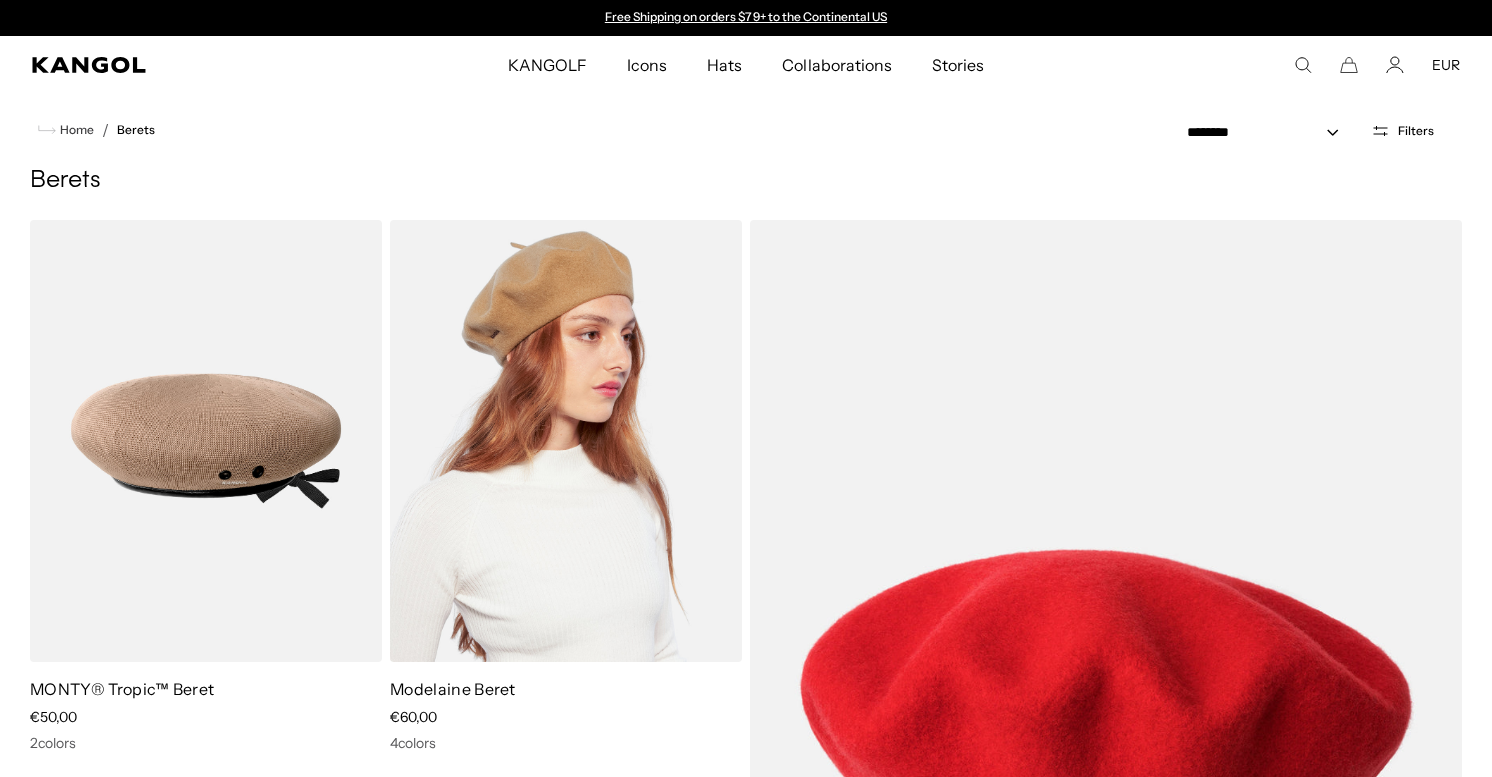 scroll, scrollTop: 155, scrollLeft: 0, axis: vertical 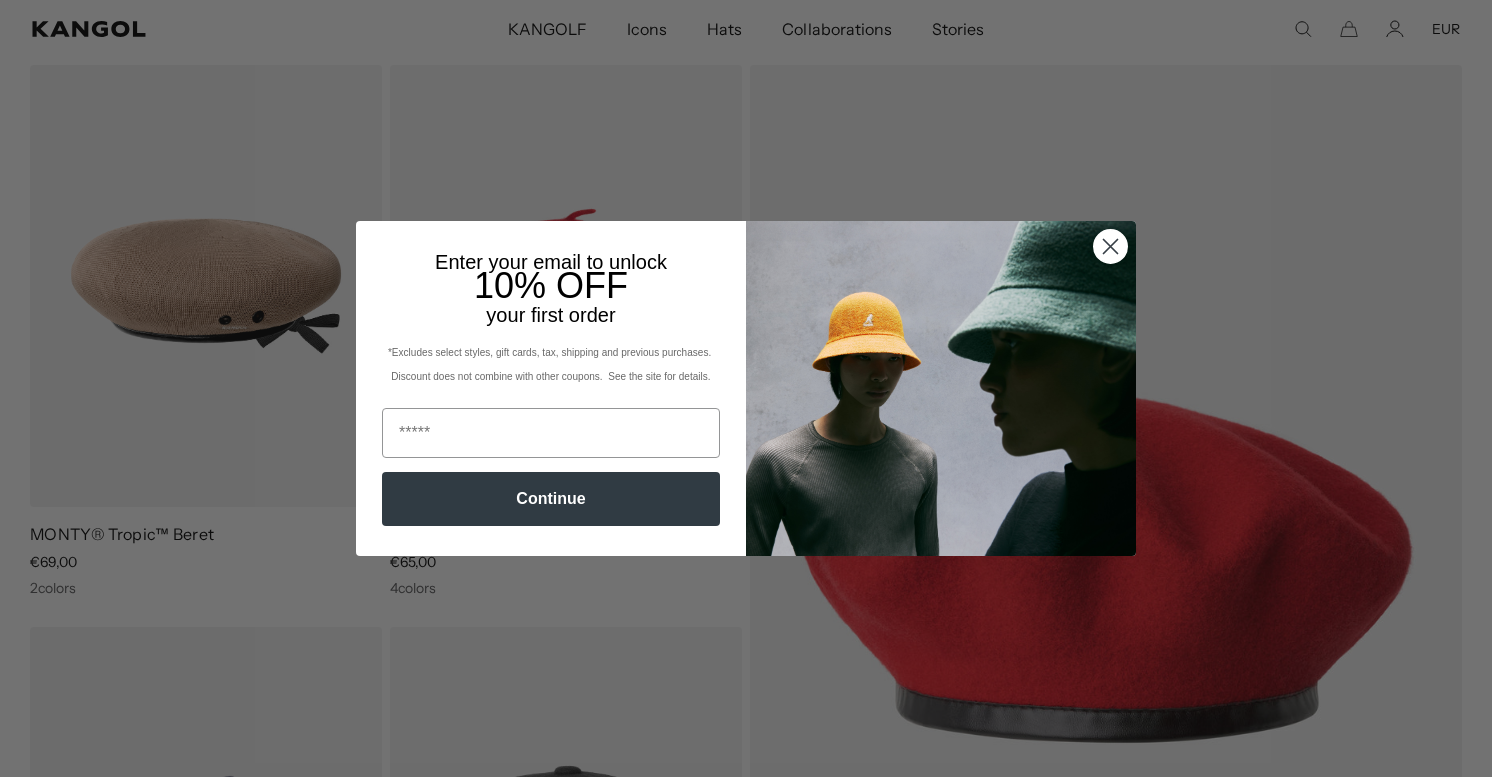 click 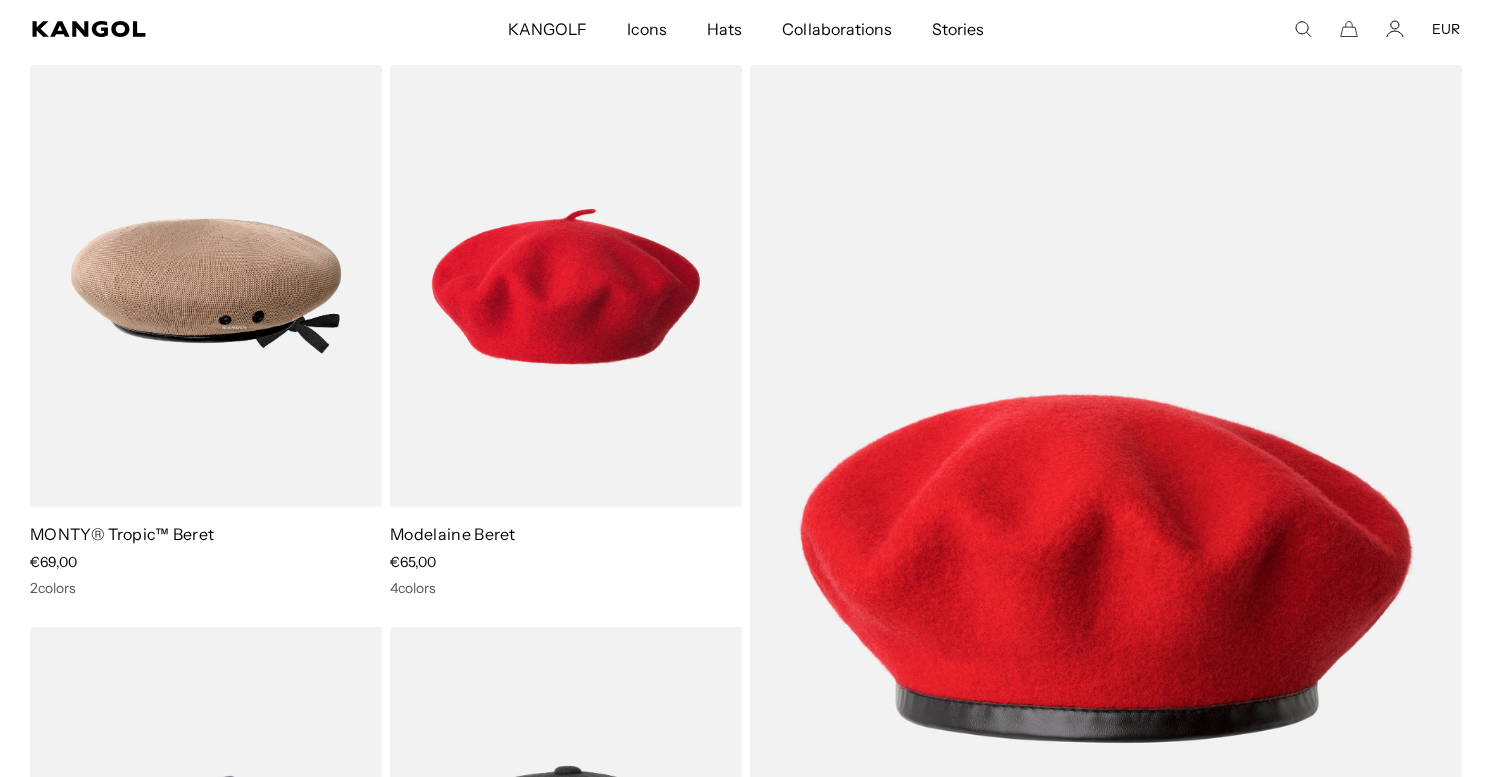 scroll, scrollTop: 0, scrollLeft: 412, axis: horizontal 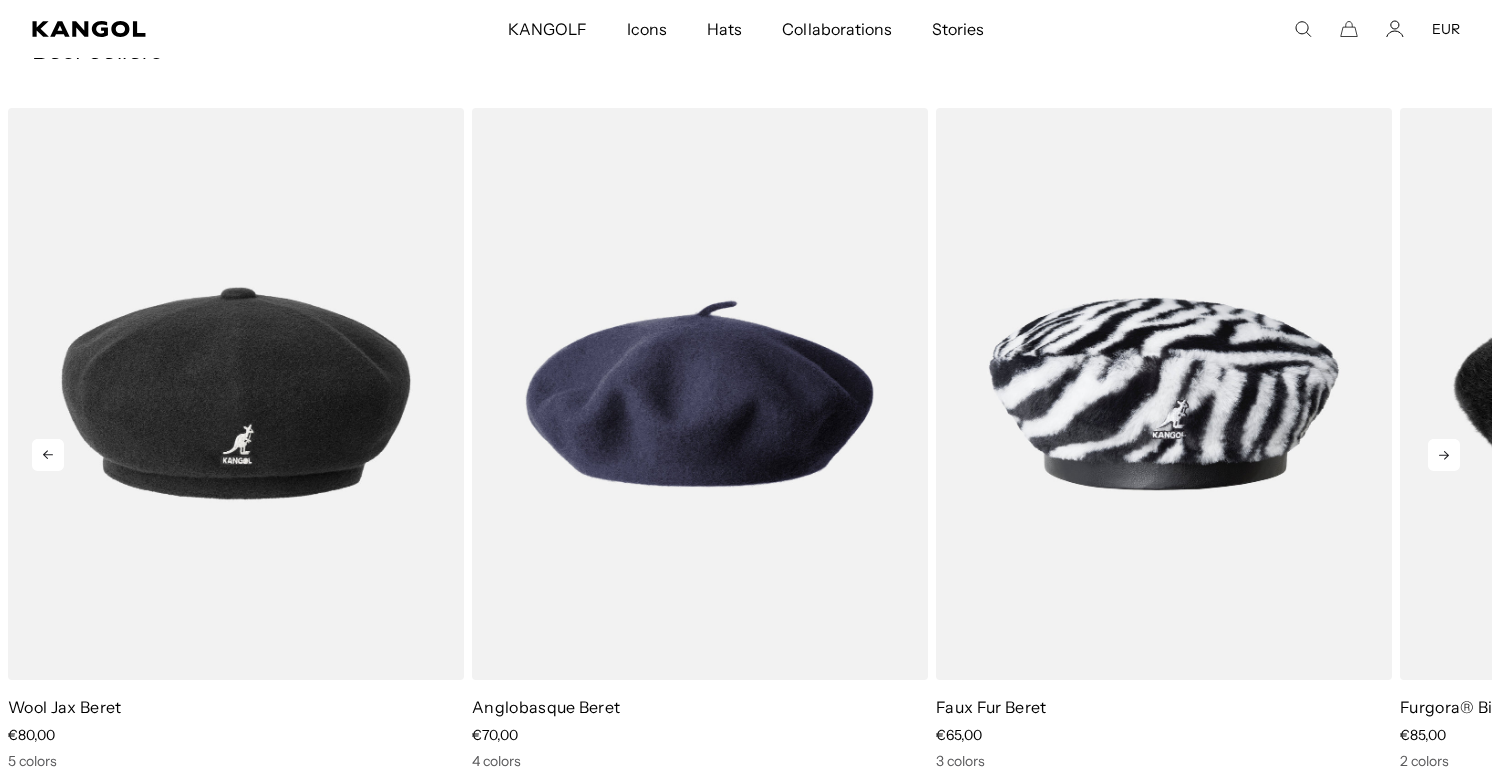 click 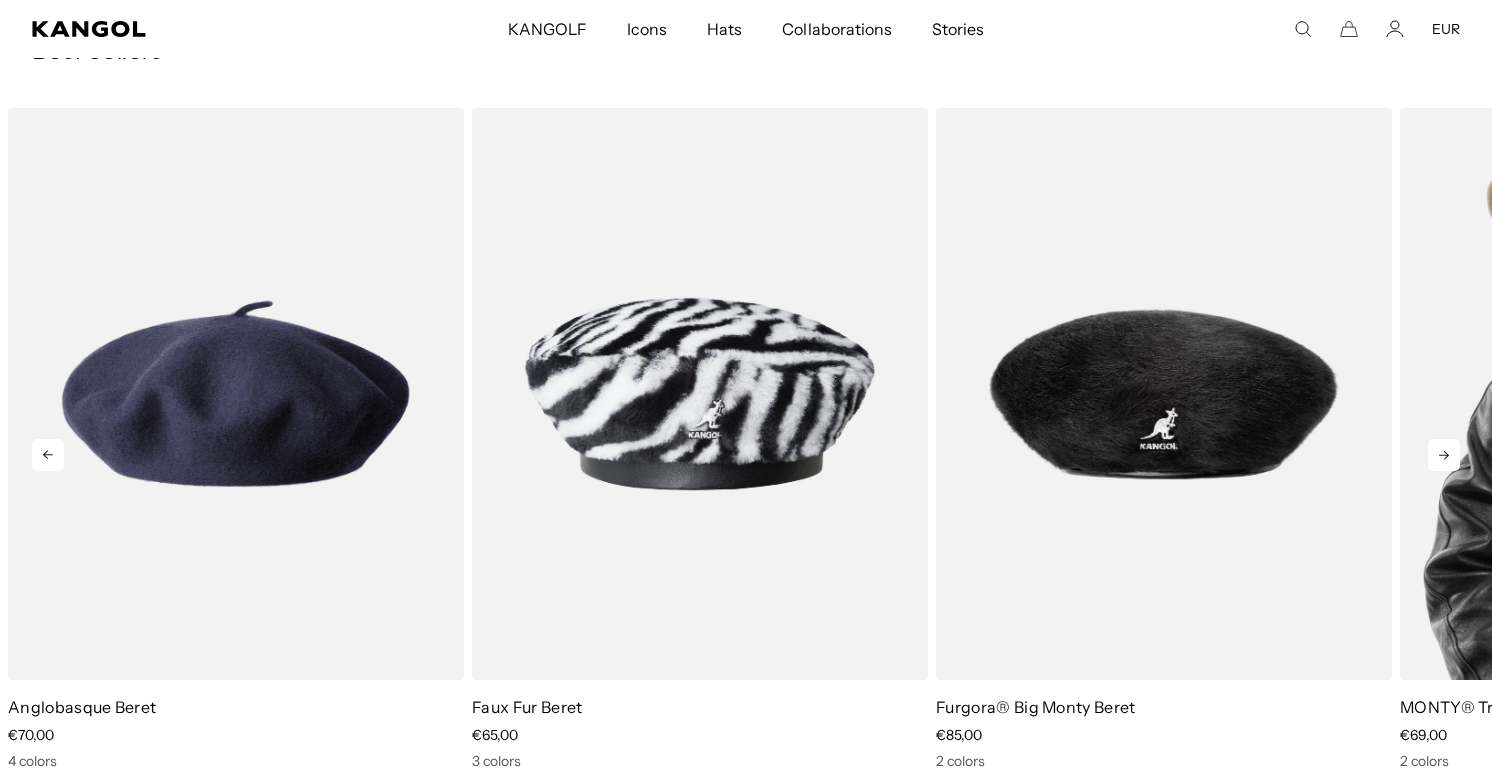 scroll, scrollTop: 0, scrollLeft: 0, axis: both 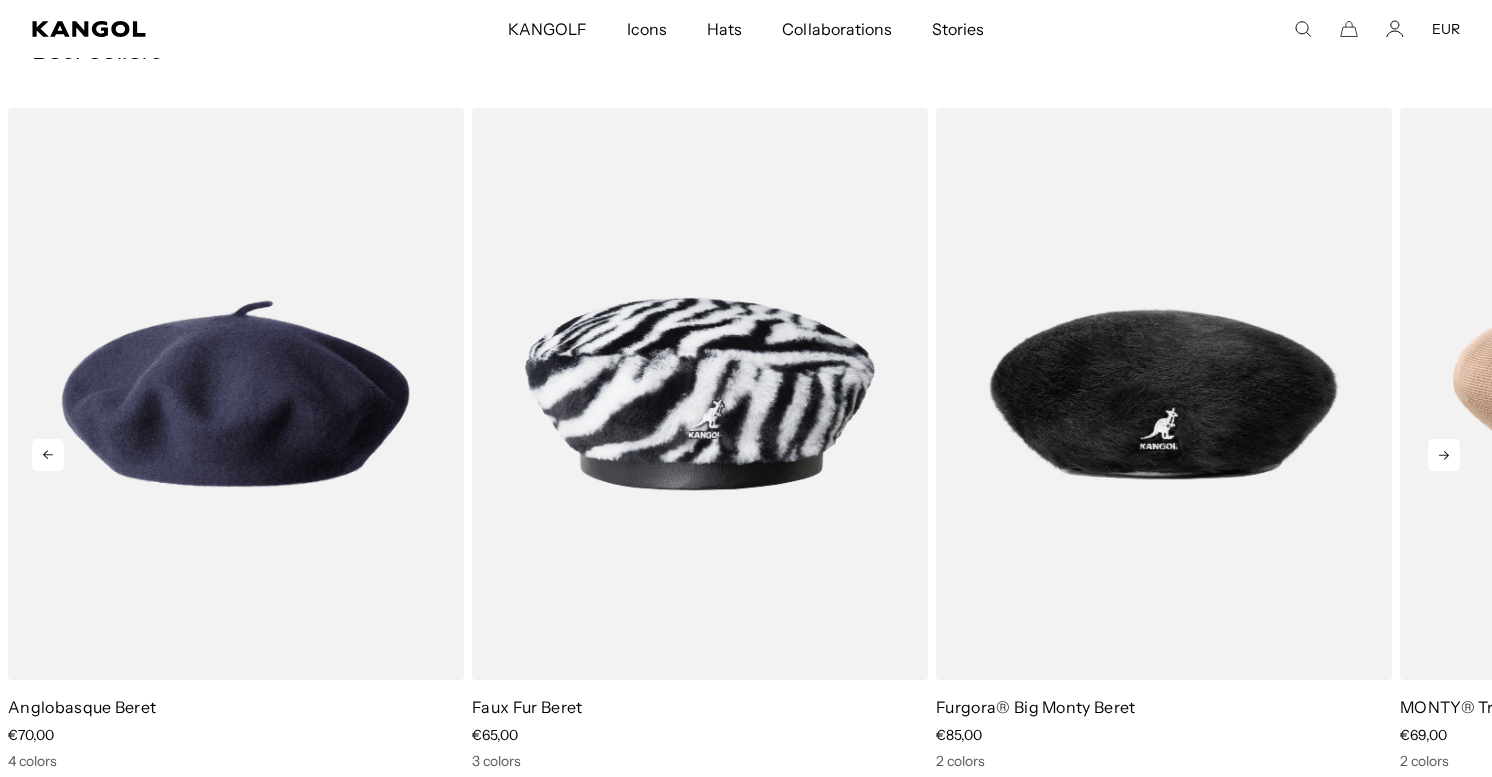 click 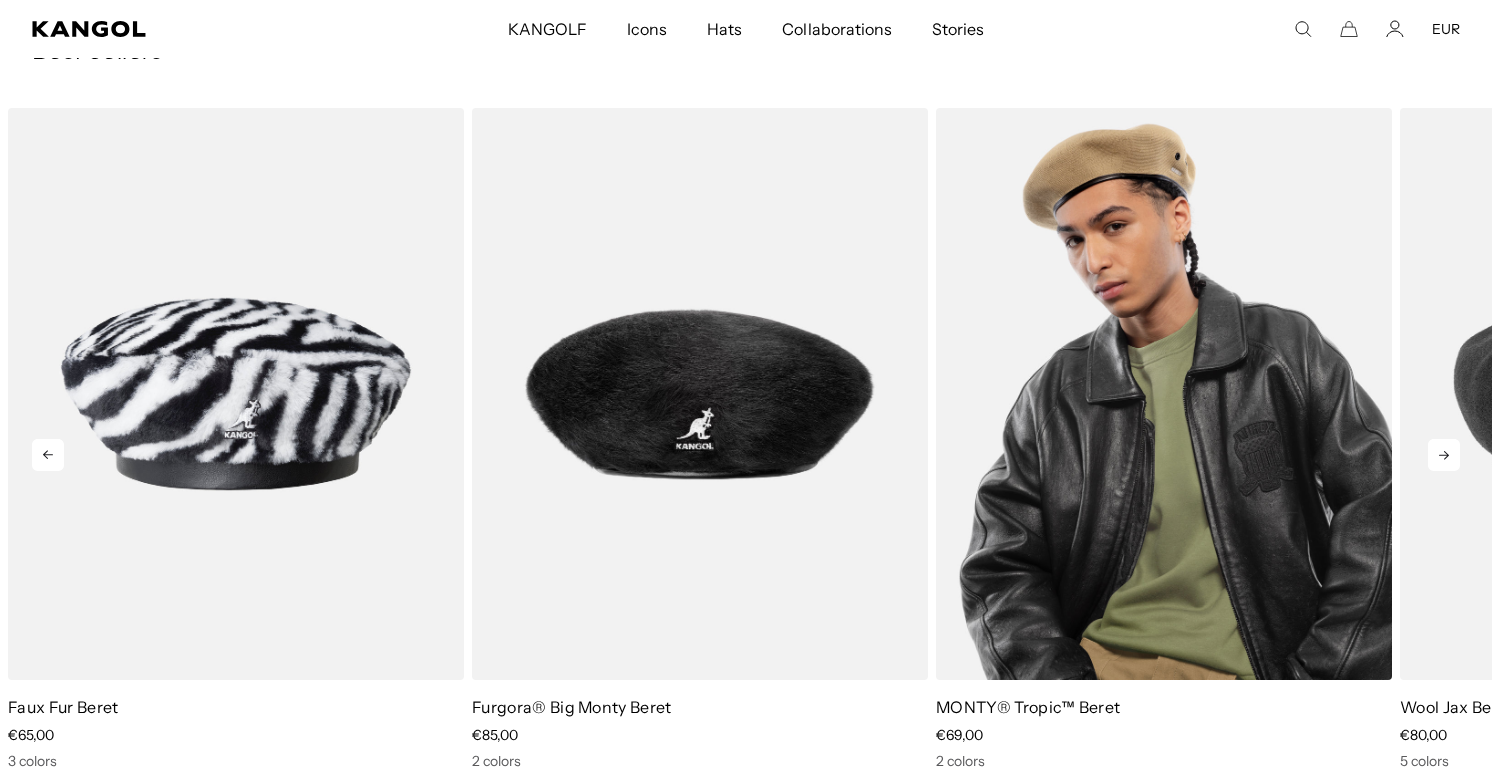 scroll, scrollTop: 0, scrollLeft: 412, axis: horizontal 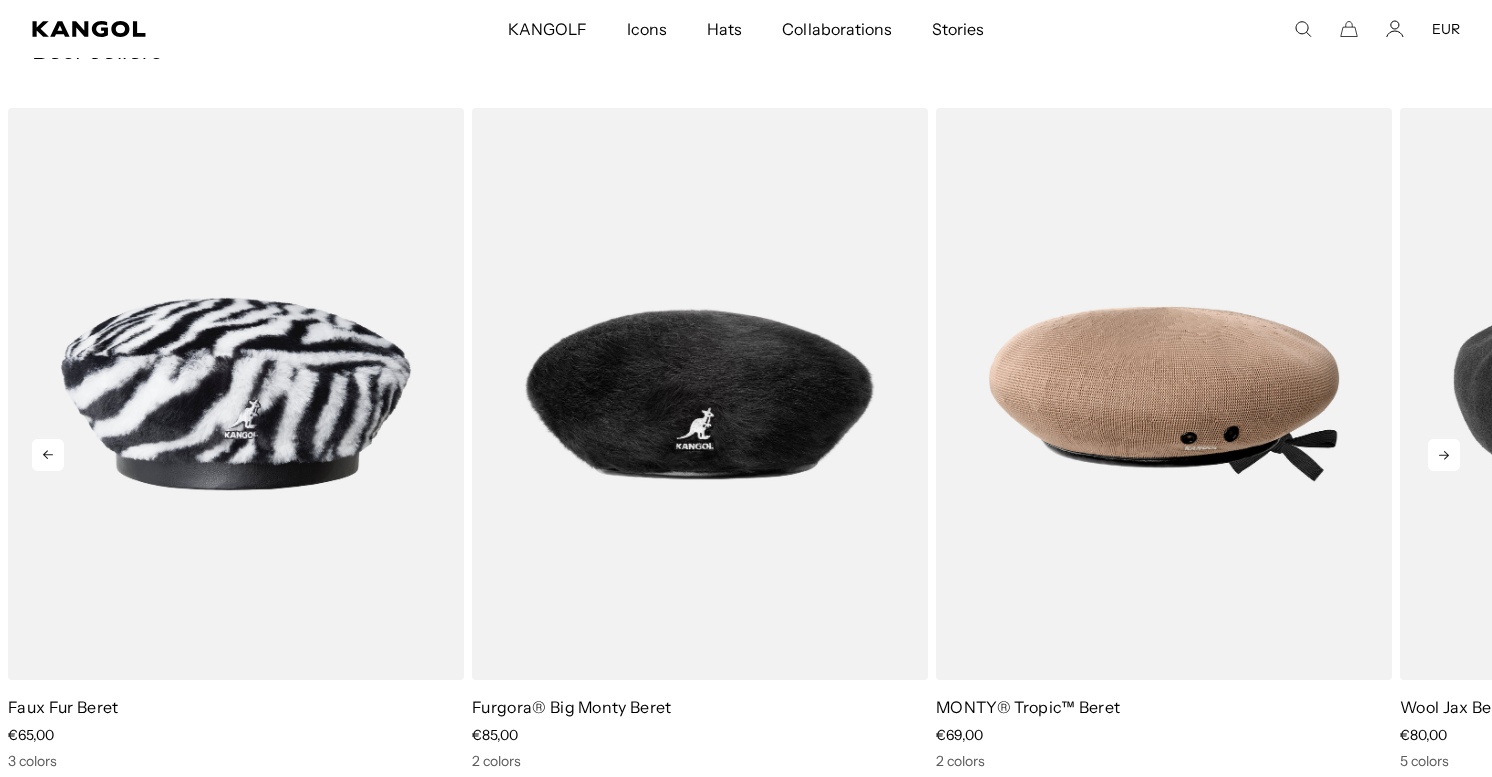 click 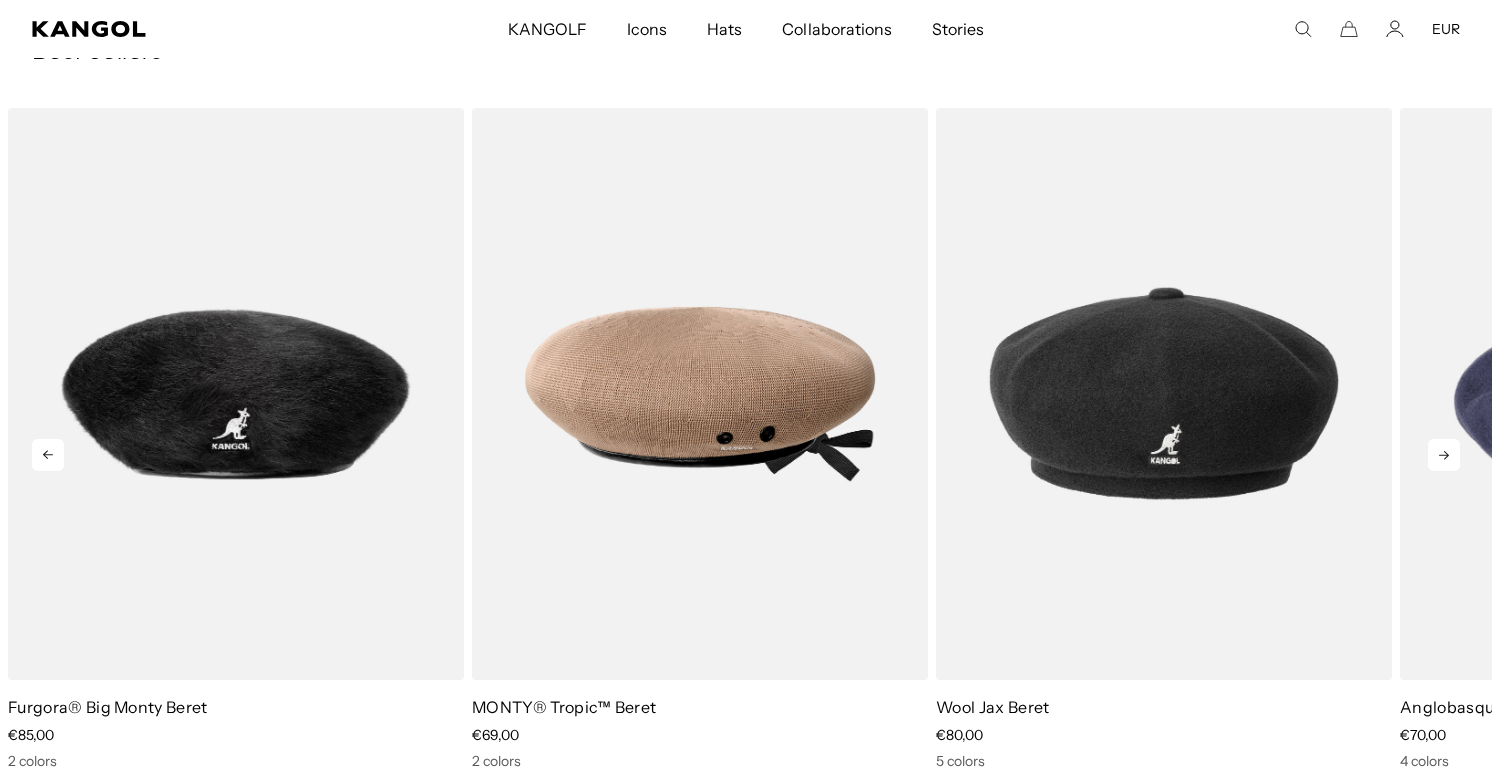 click 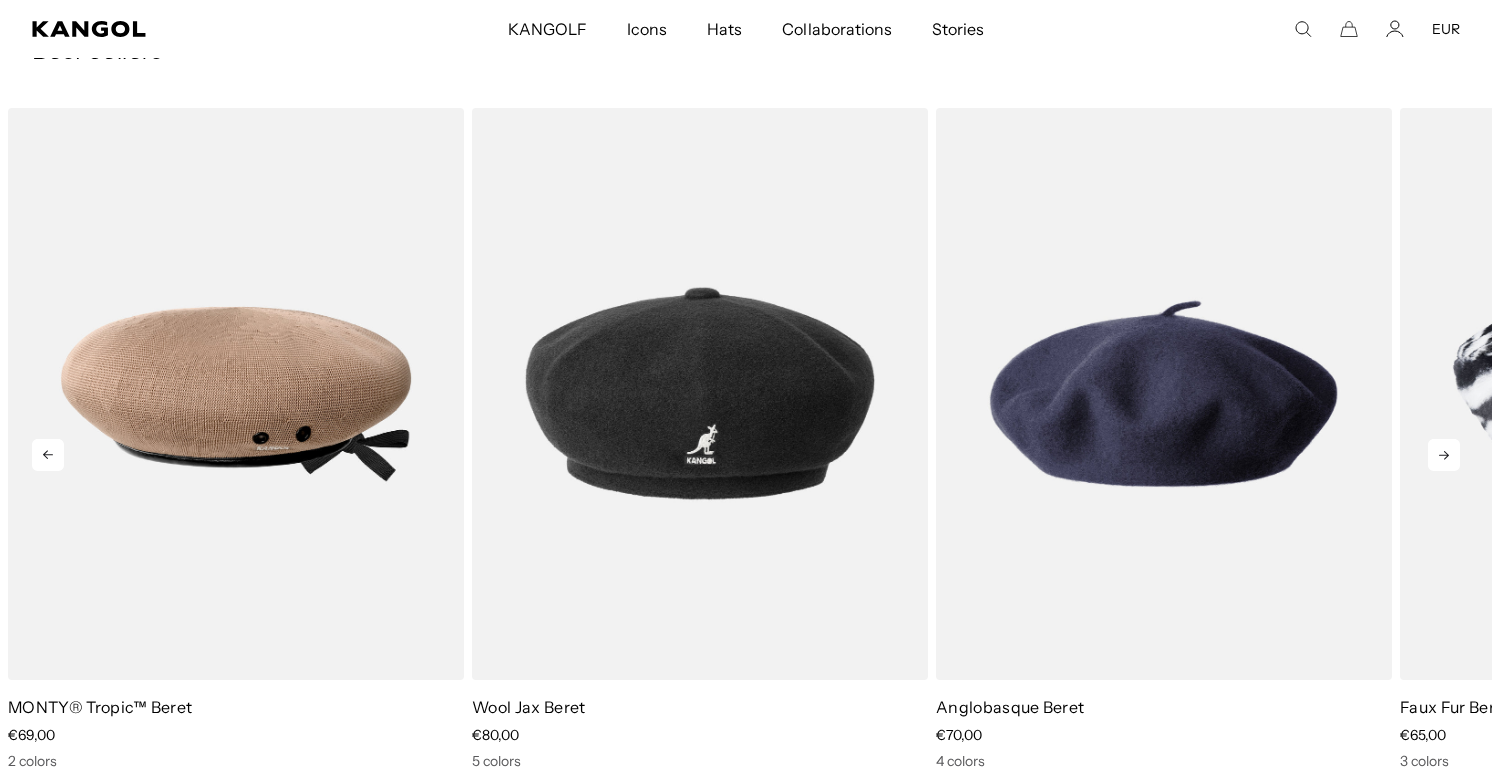 scroll, scrollTop: 1453, scrollLeft: 0, axis: vertical 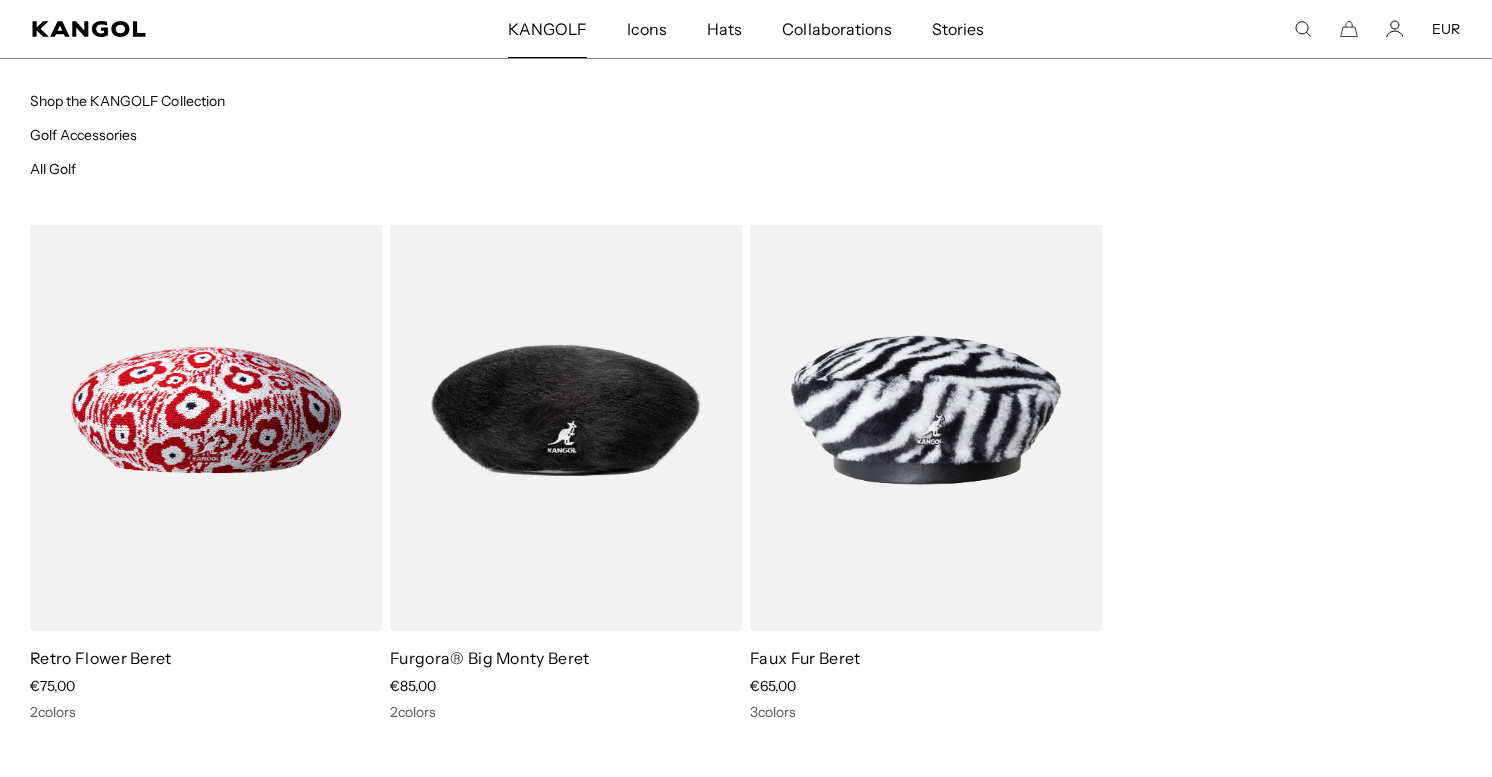 click on "KANGOLF" at bounding box center [547, 29] 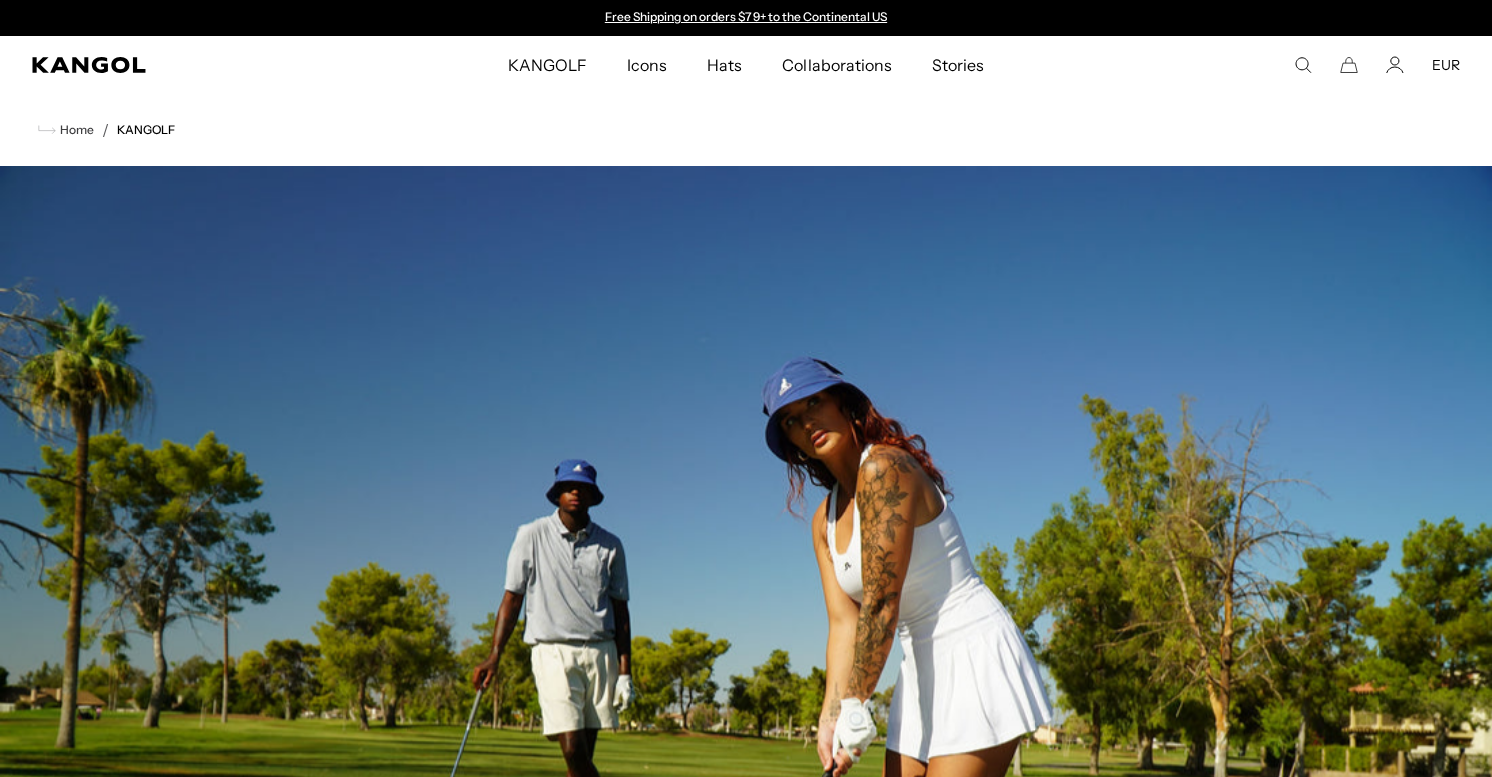 scroll, scrollTop: 0, scrollLeft: 0, axis: both 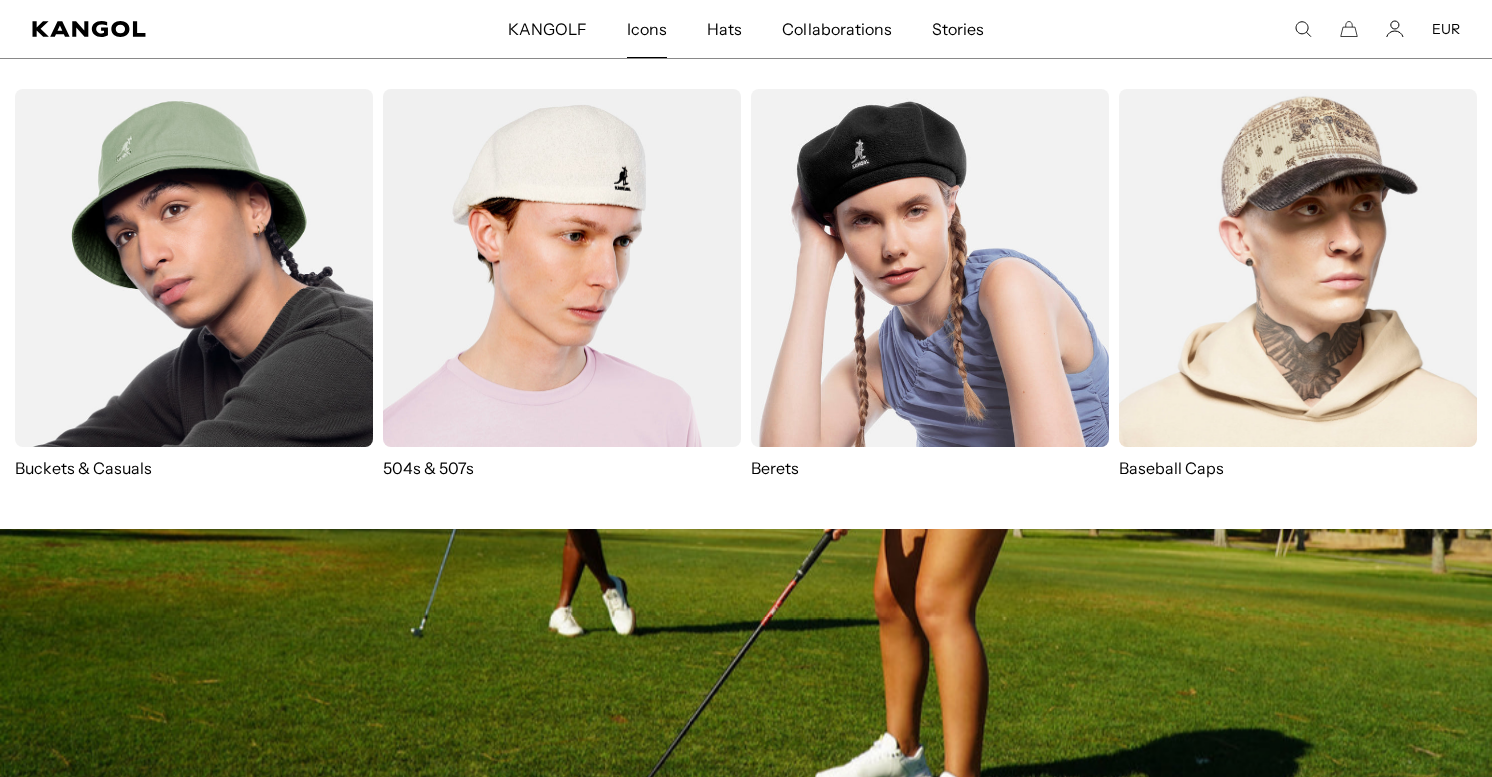 click at bounding box center (930, 268) 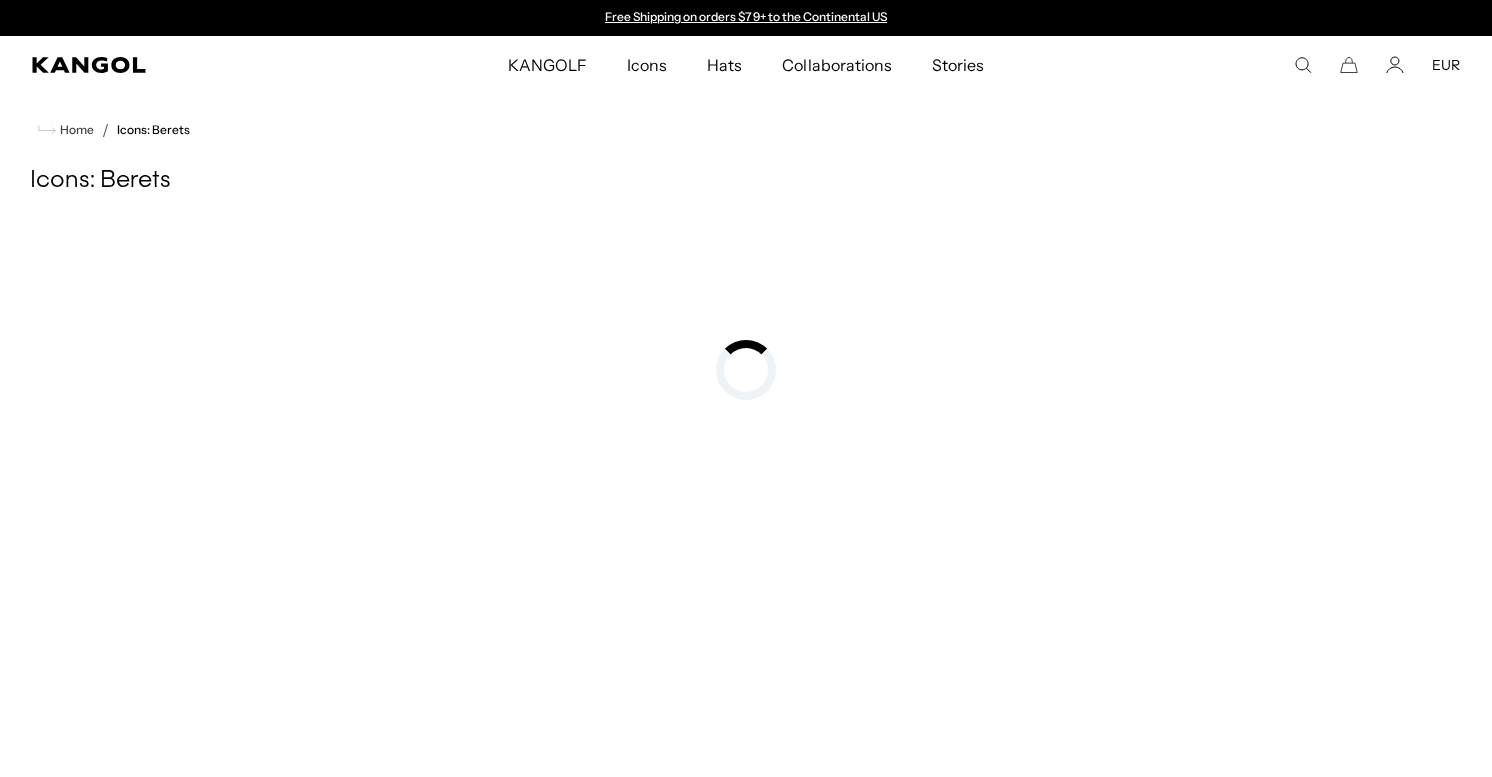 scroll, scrollTop: 0, scrollLeft: 0, axis: both 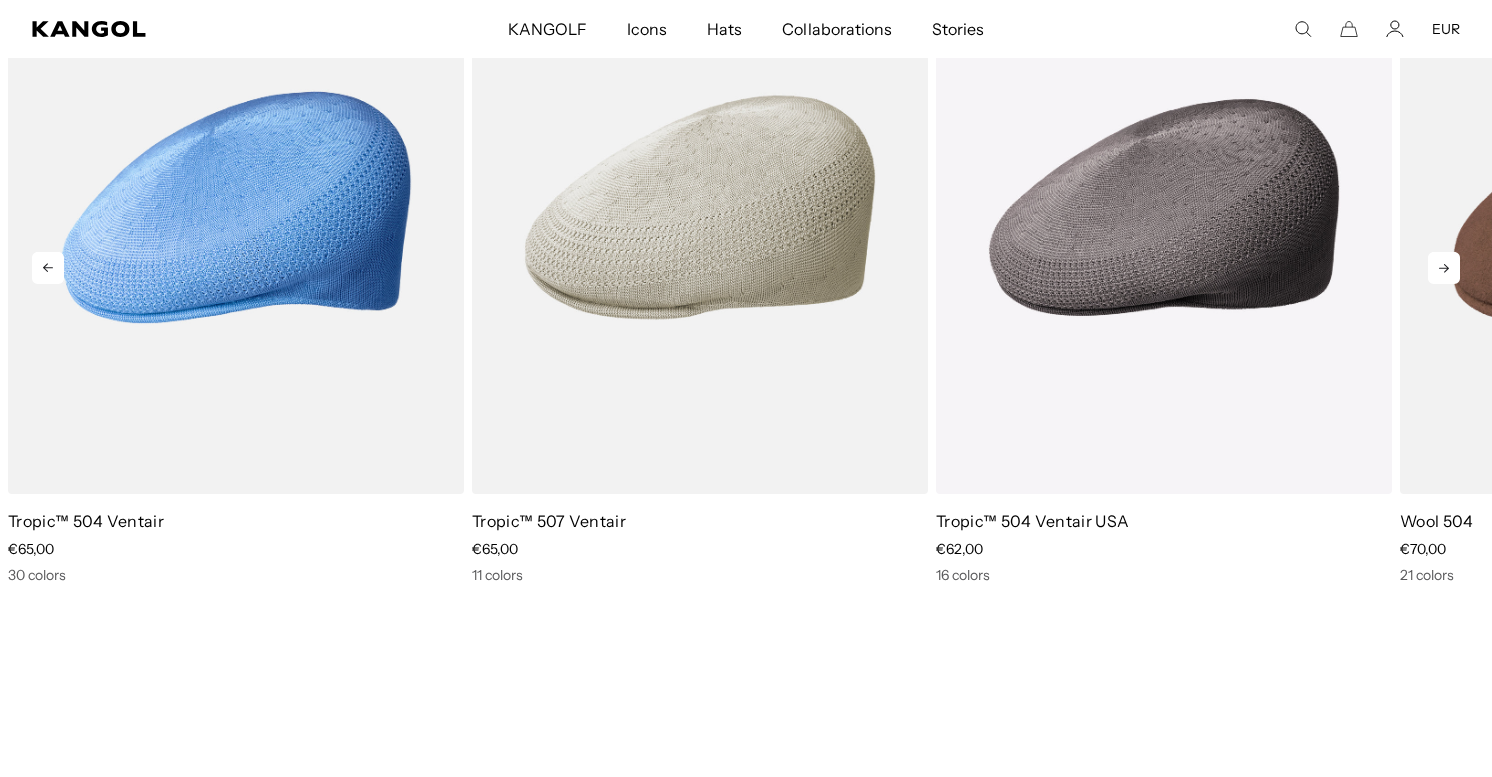 click 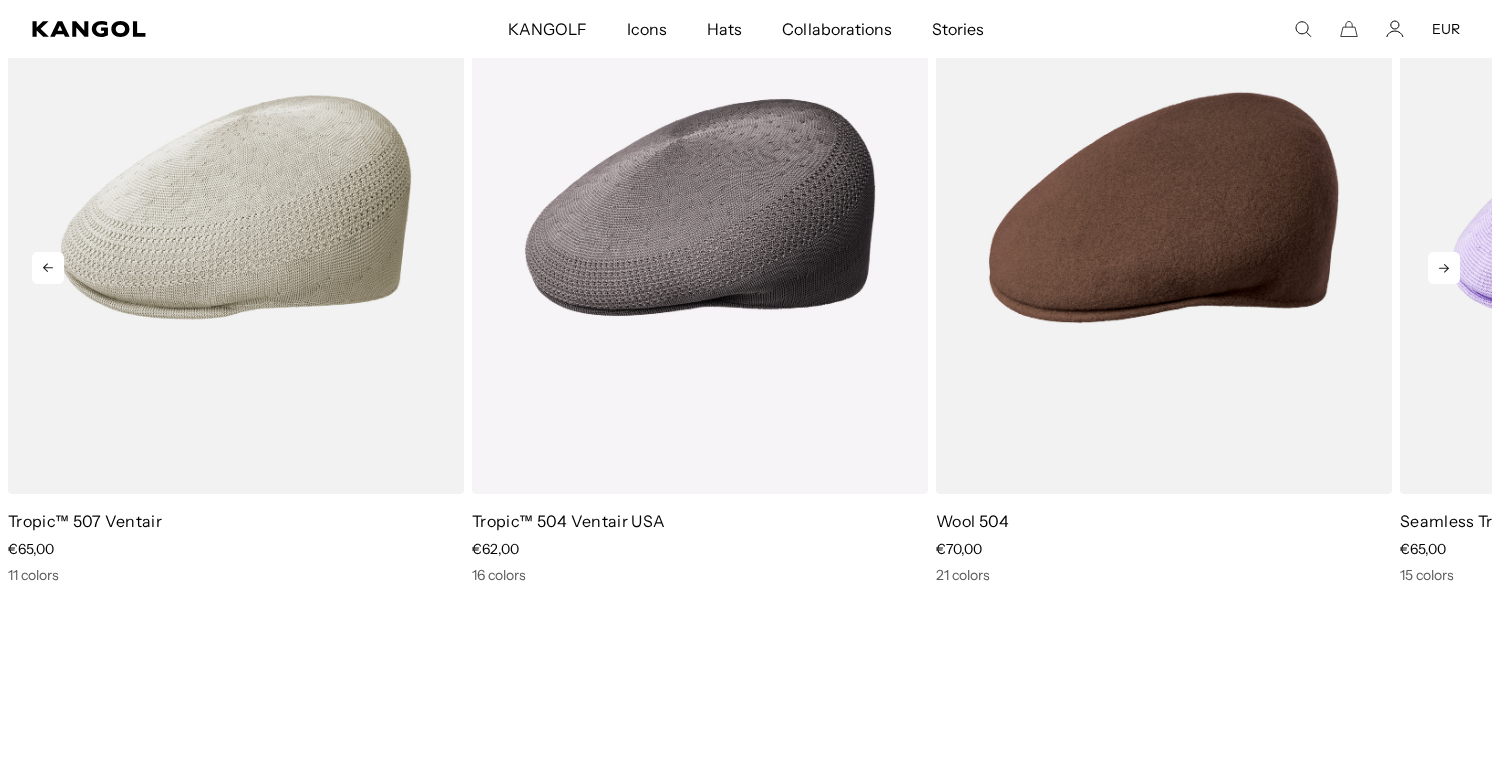 click 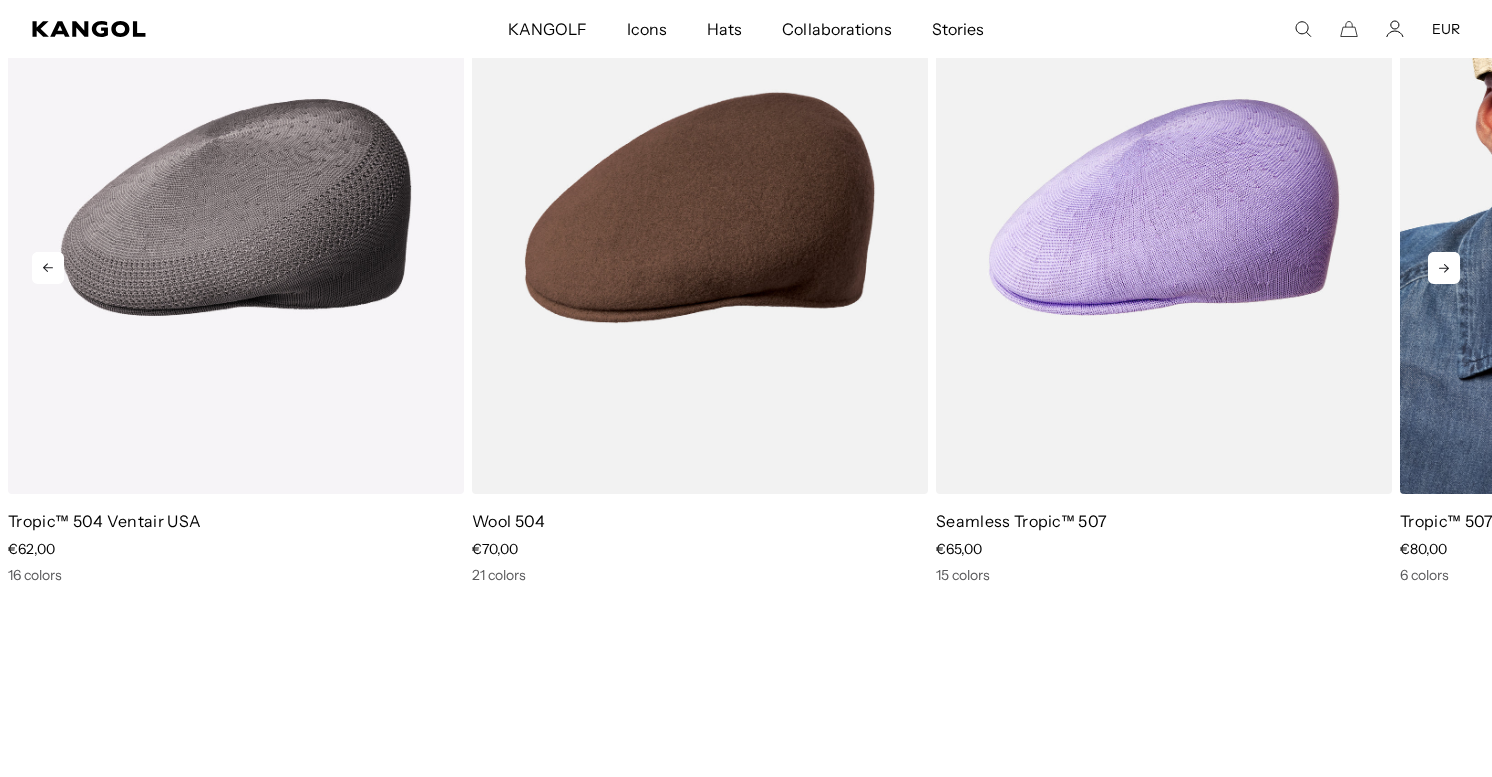 scroll, scrollTop: 0, scrollLeft: 412, axis: horizontal 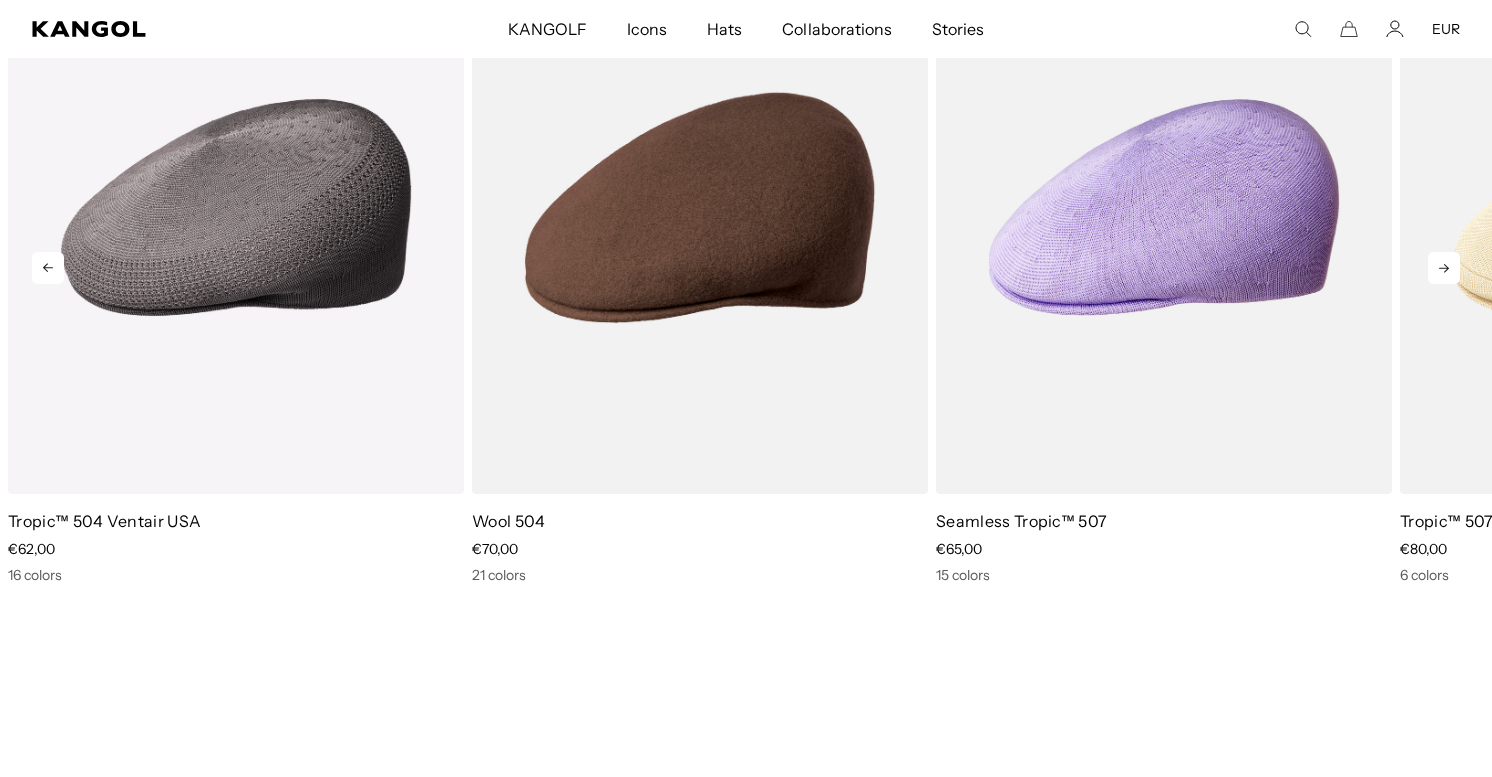 click 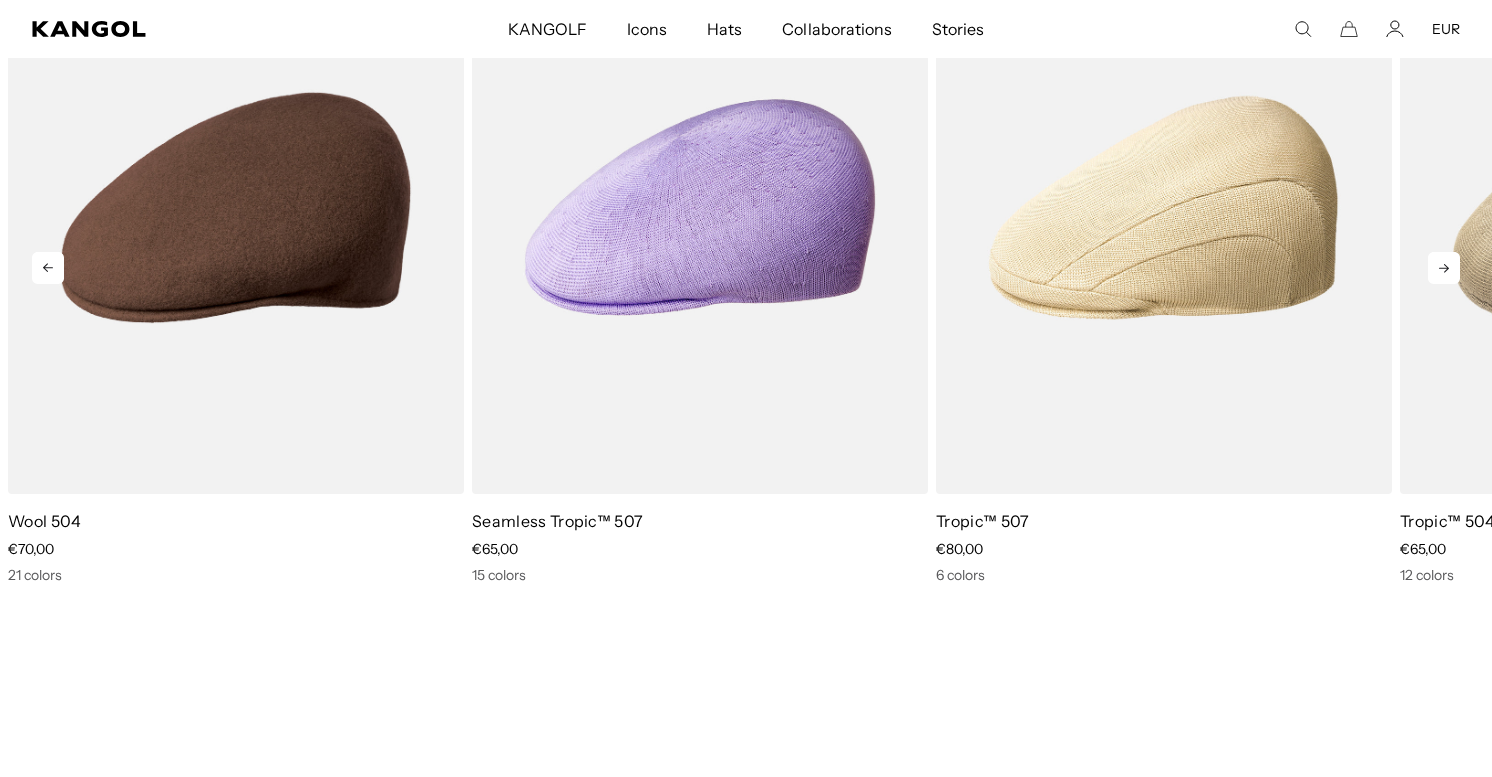 click 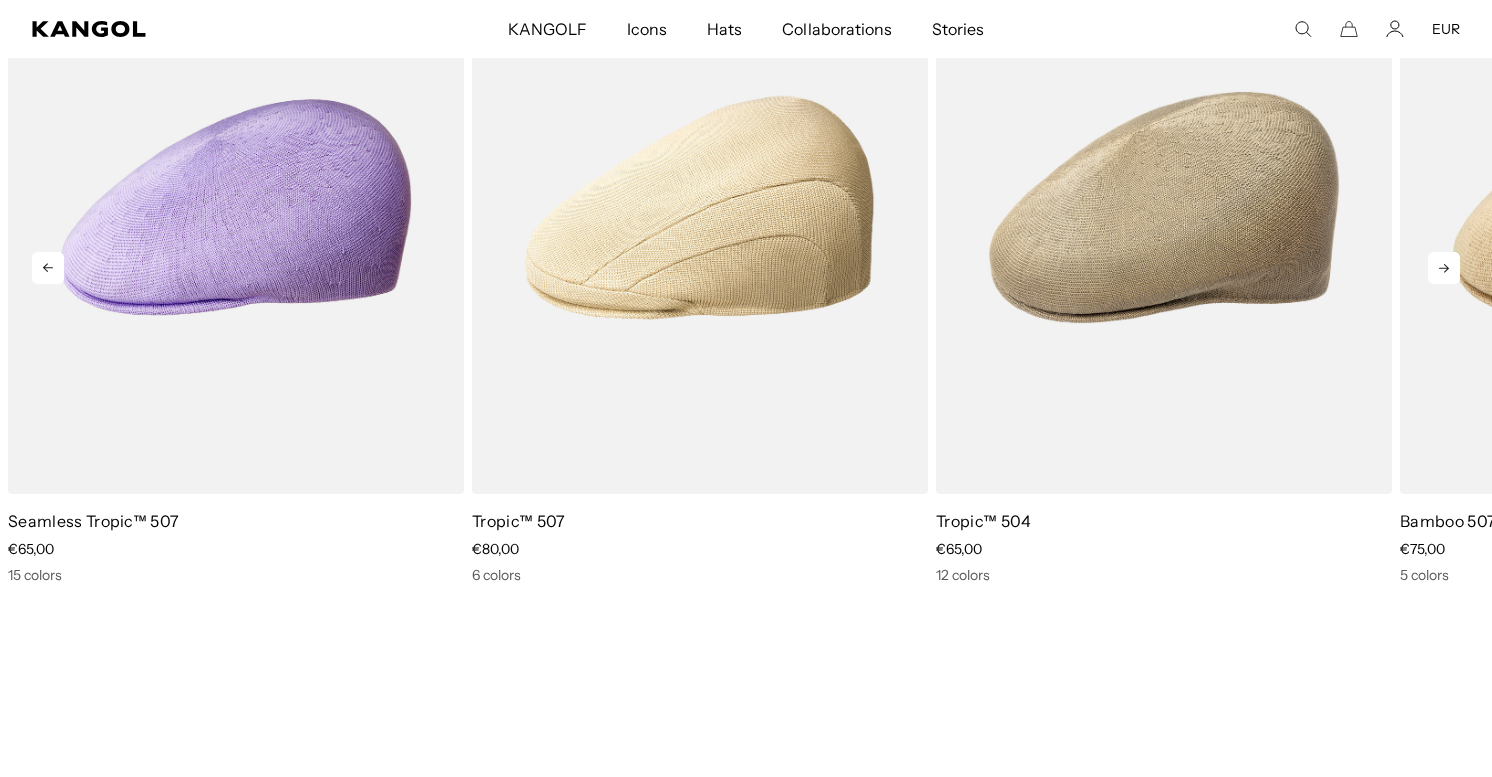 scroll, scrollTop: 0, scrollLeft: 0, axis: both 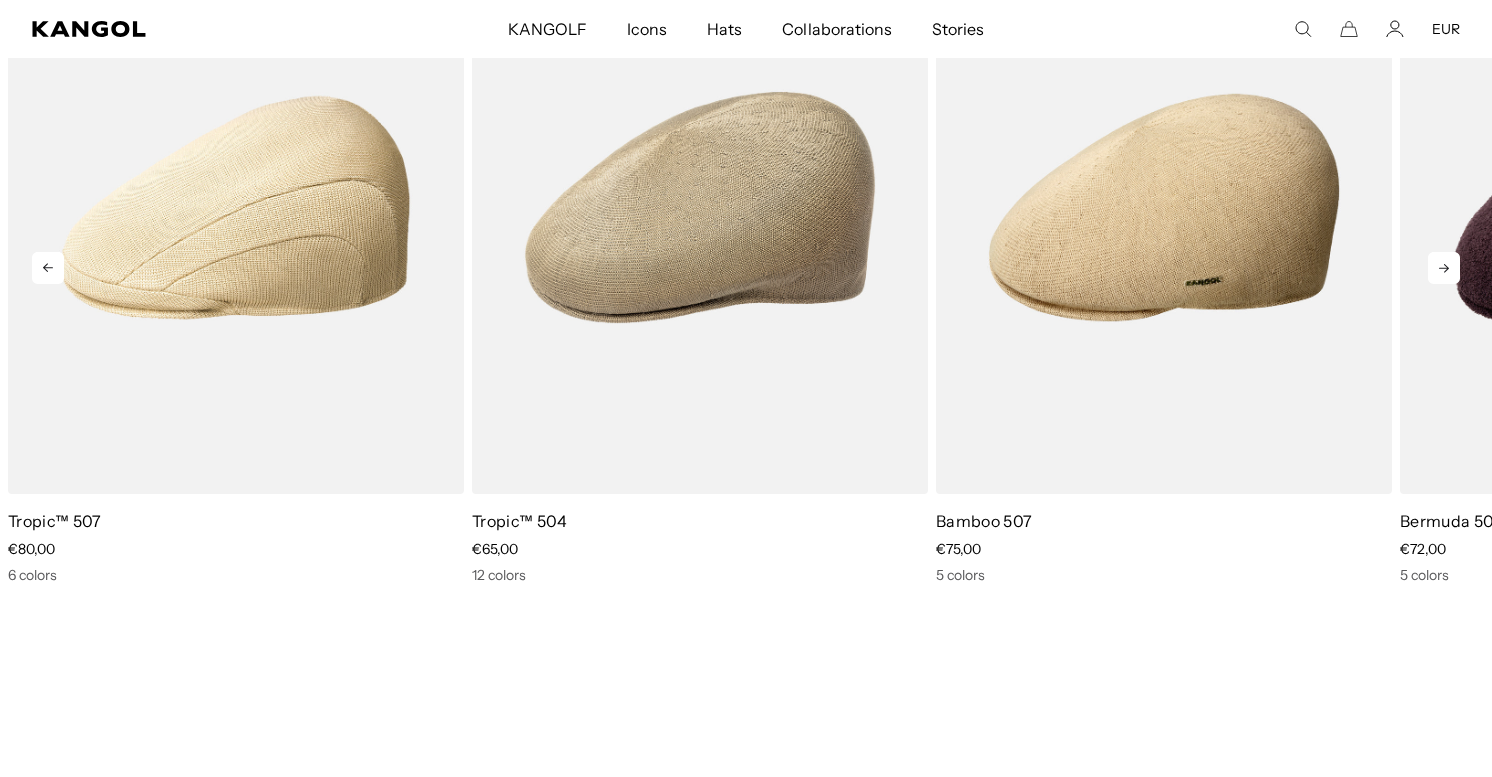 click 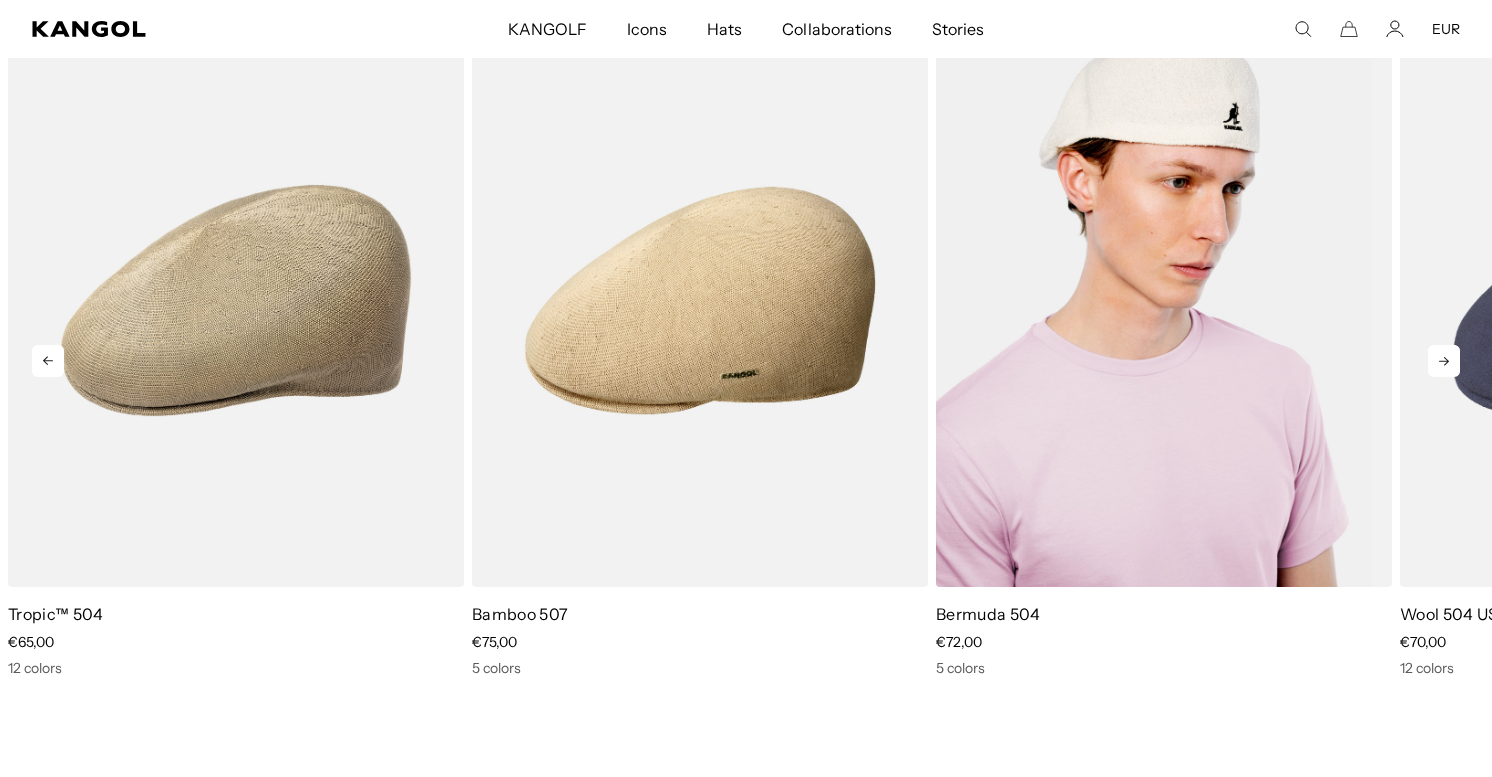 scroll, scrollTop: 5577, scrollLeft: 0, axis: vertical 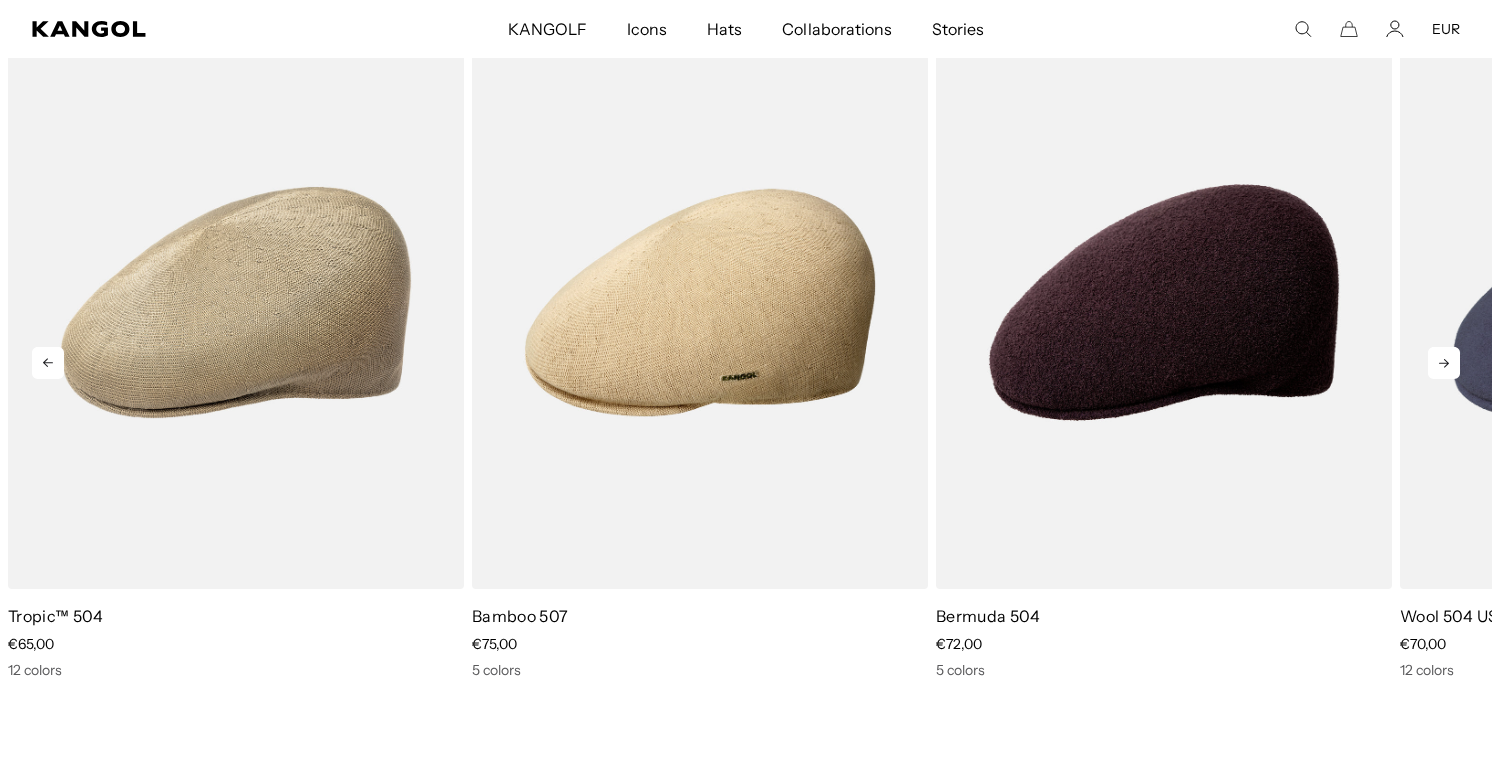 click 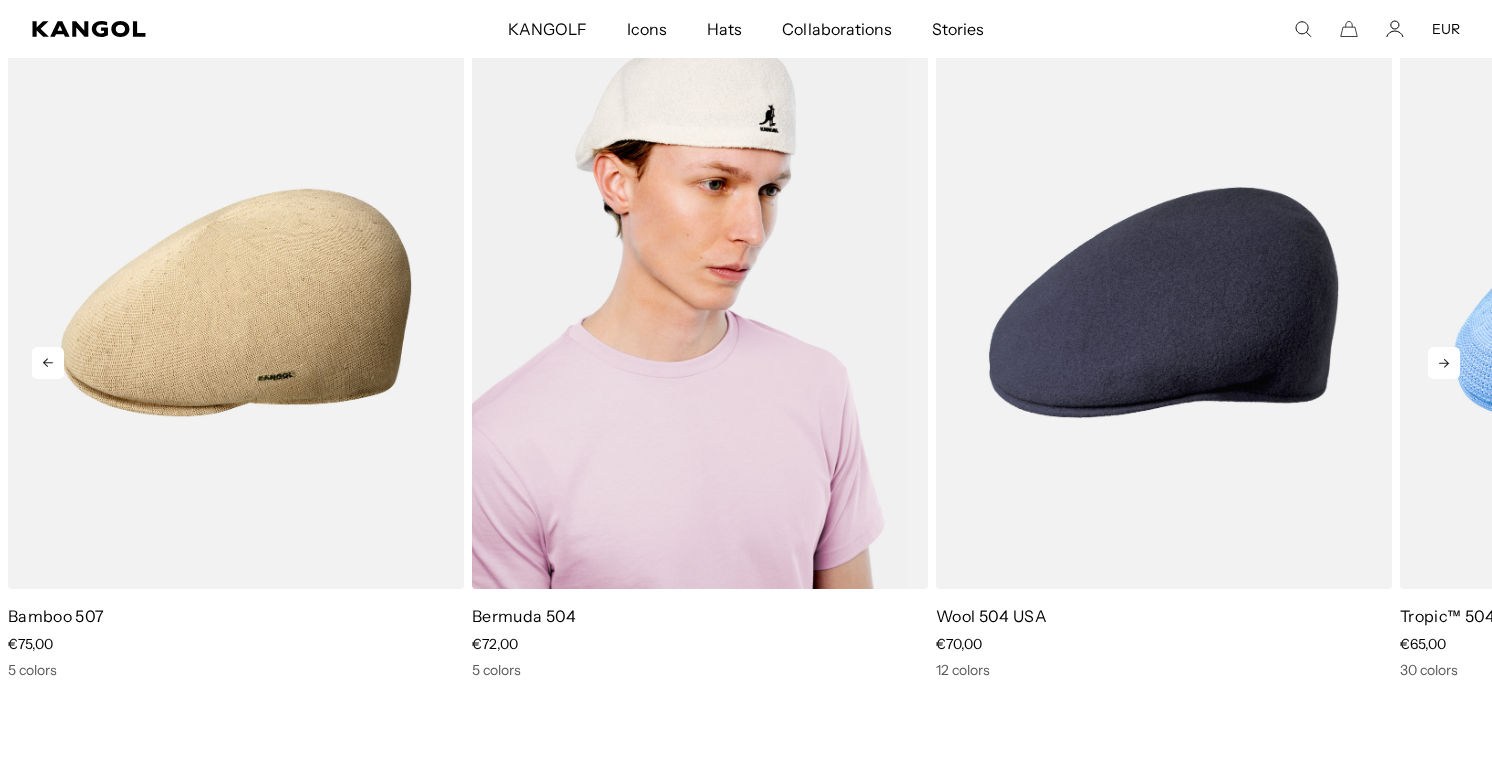 scroll, scrollTop: 0, scrollLeft: 412, axis: horizontal 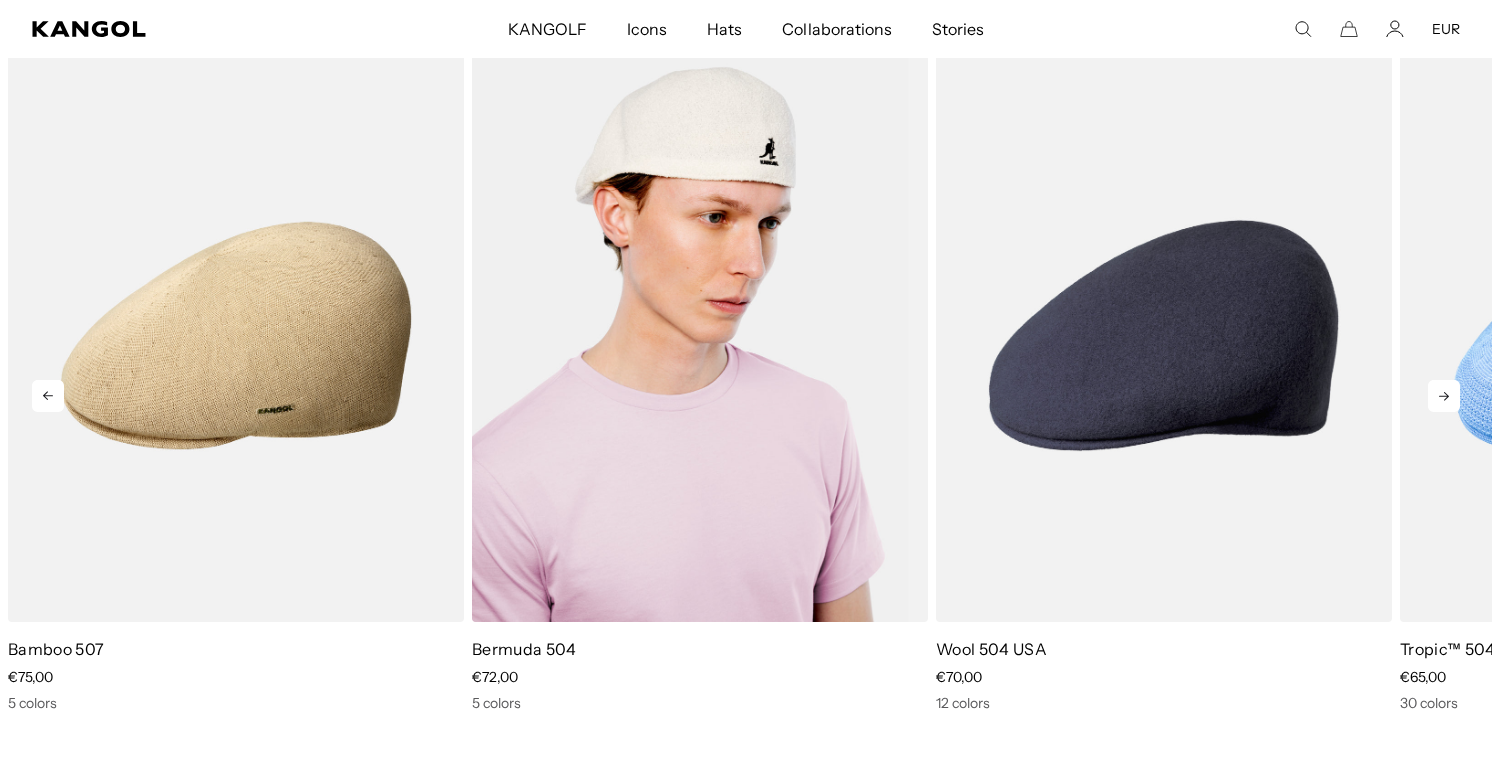 click at bounding box center [700, 335] 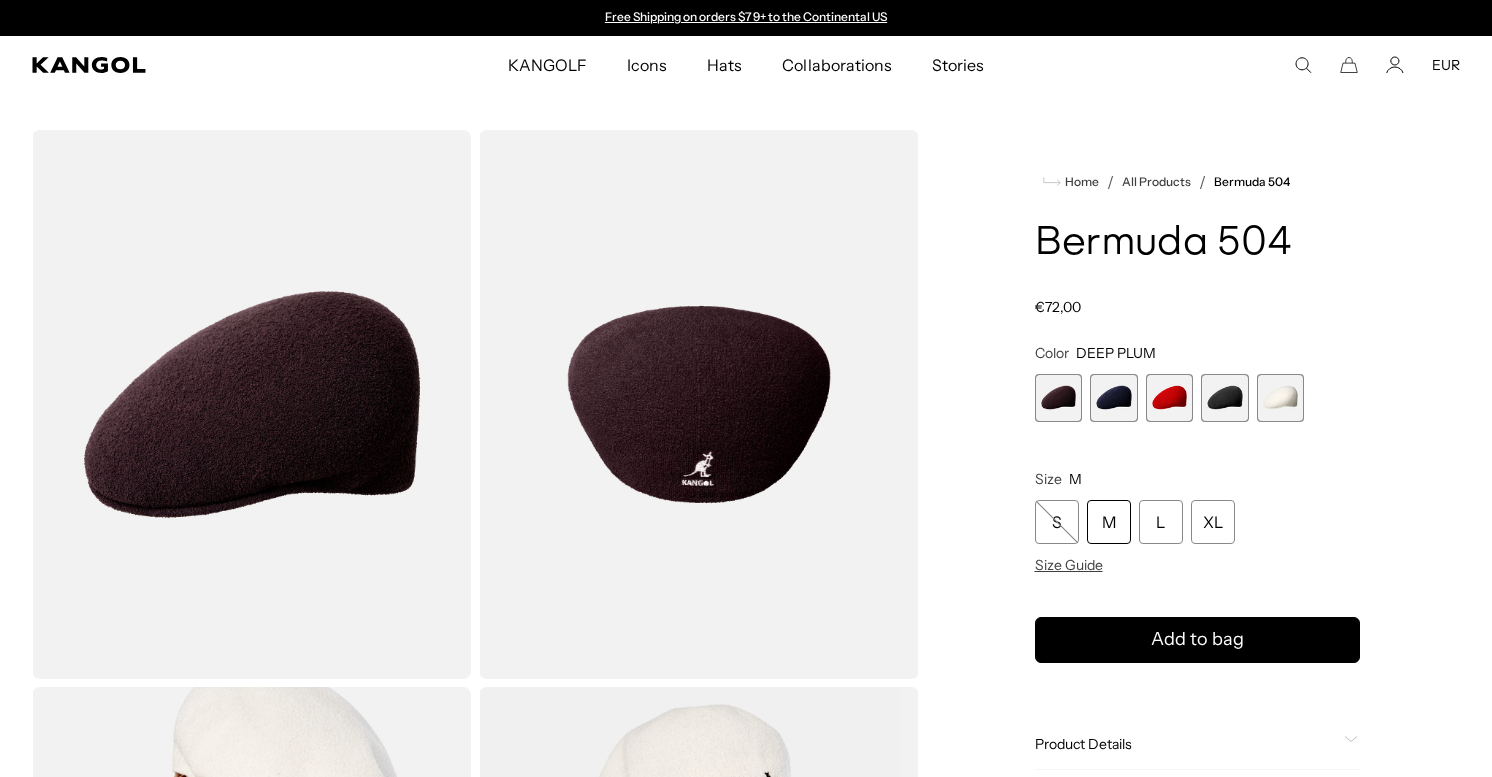 scroll, scrollTop: 0, scrollLeft: 0, axis: both 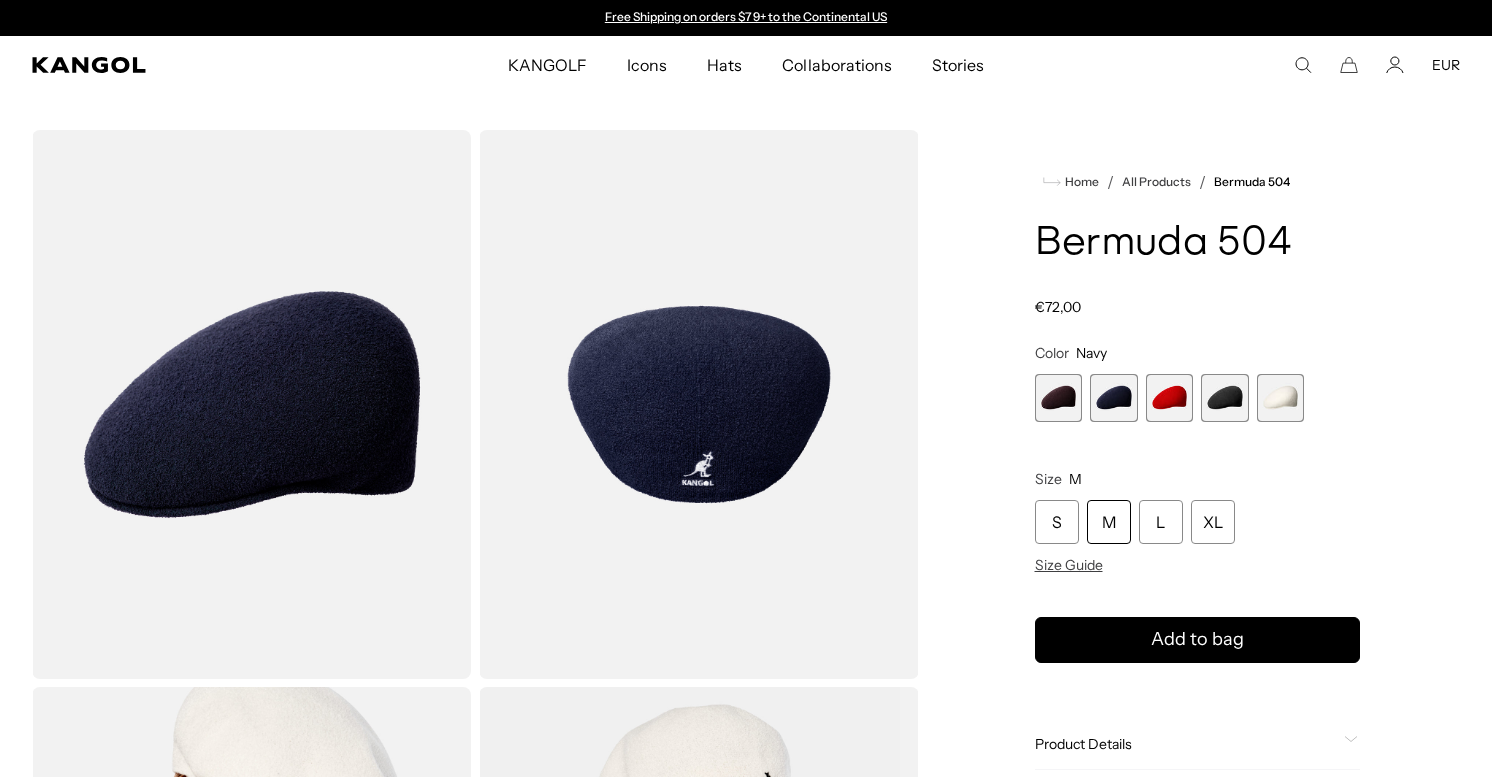 click at bounding box center (1170, 398) 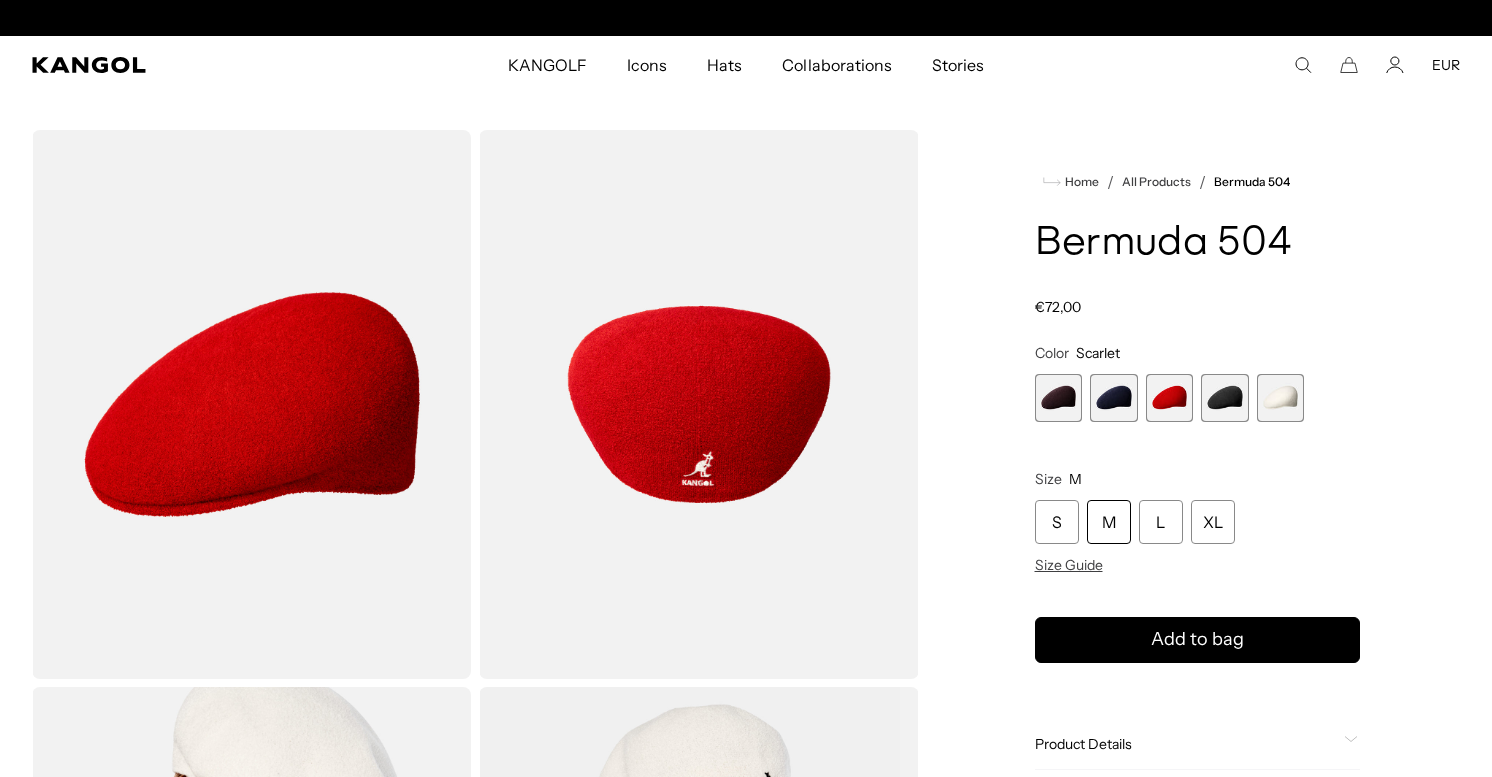 scroll, scrollTop: 0, scrollLeft: 412, axis: horizontal 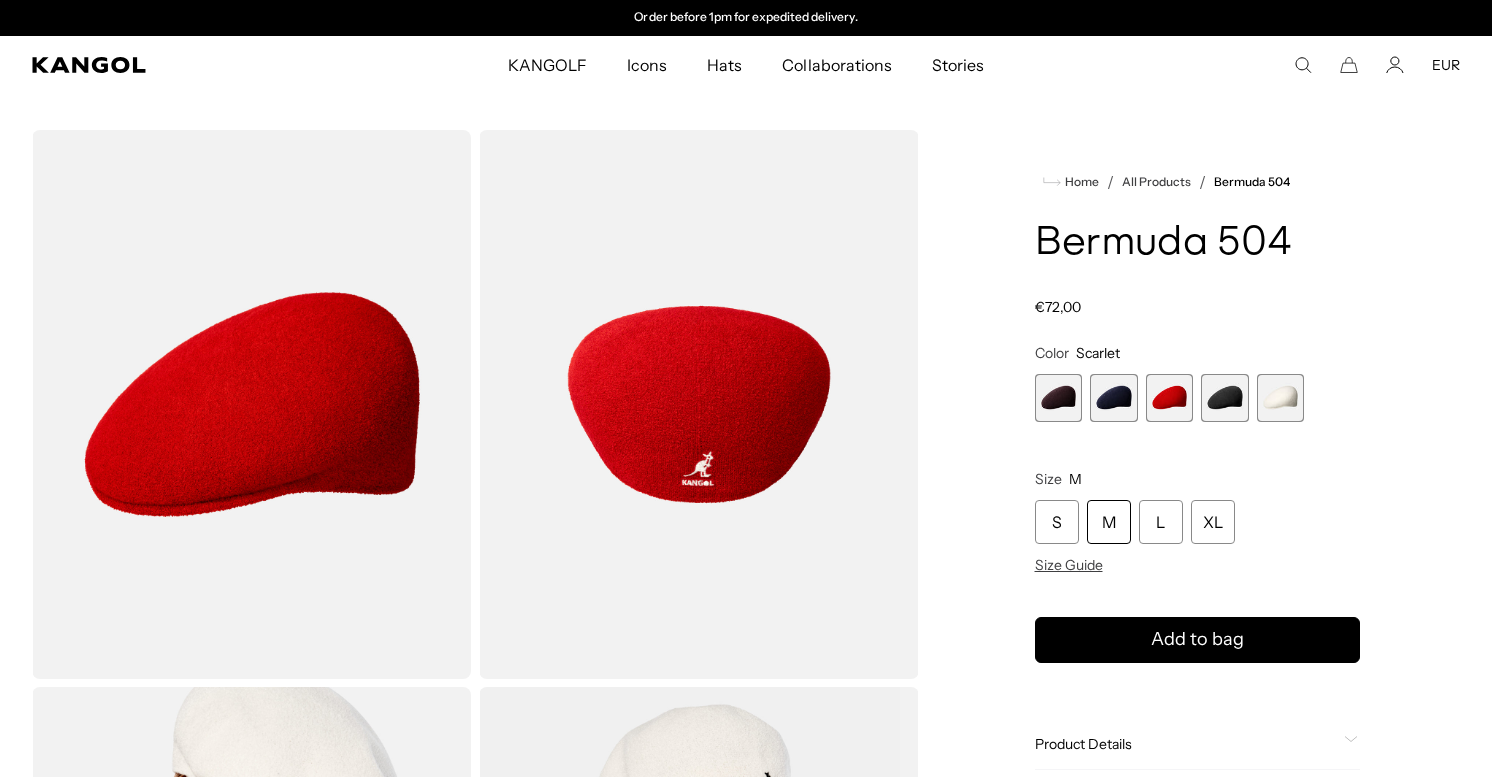 click at bounding box center (1281, 398) 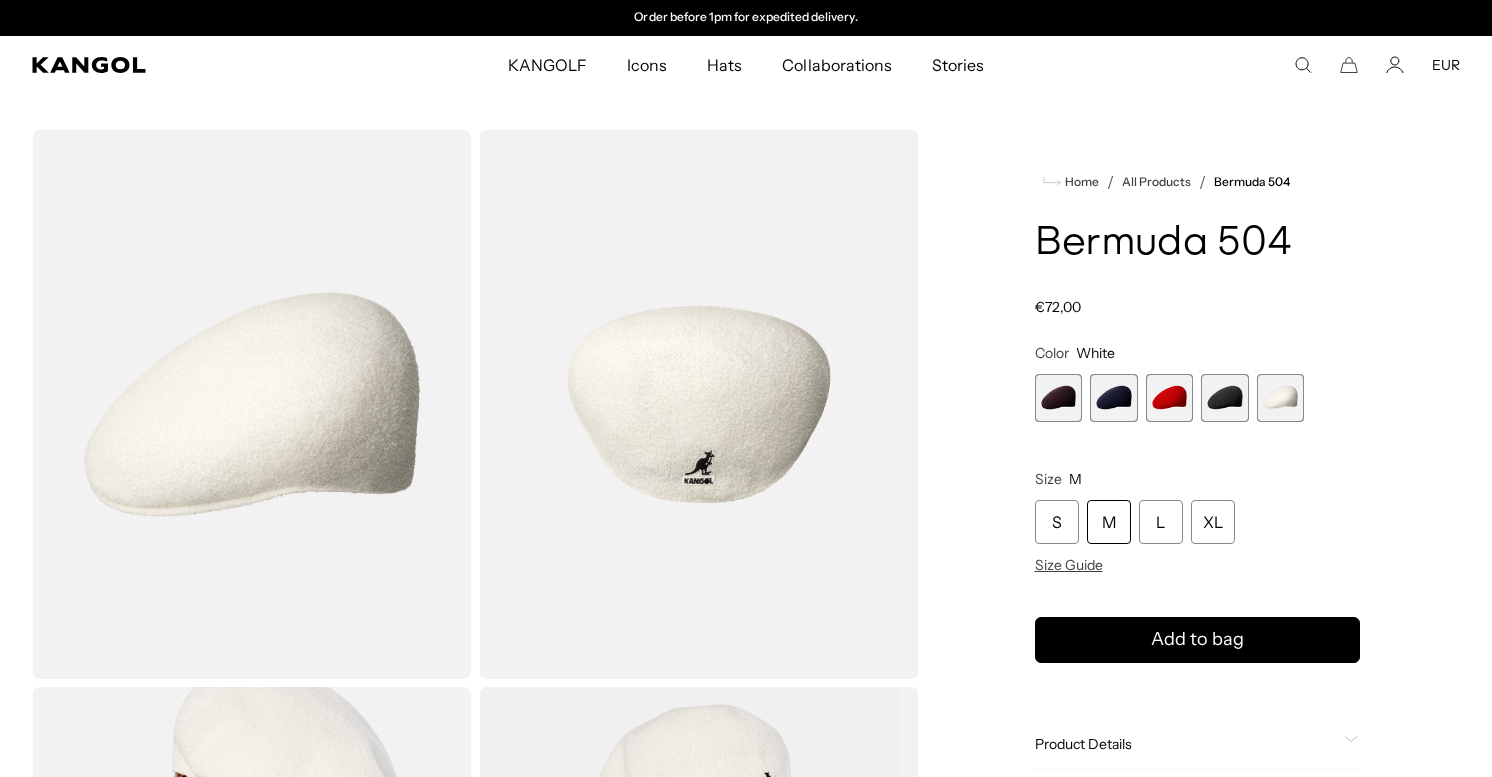 click at bounding box center [1225, 398] 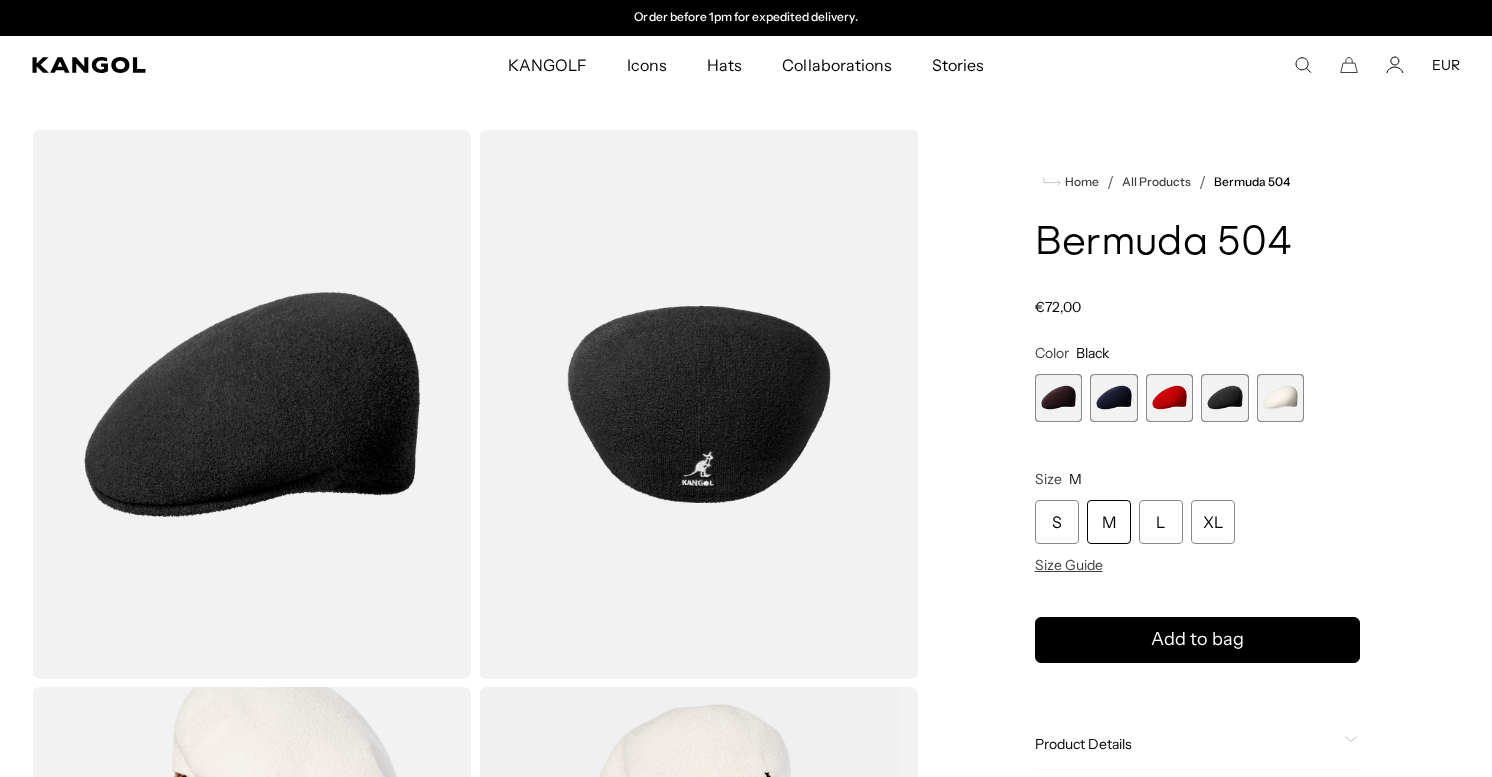 click at bounding box center [1059, 398] 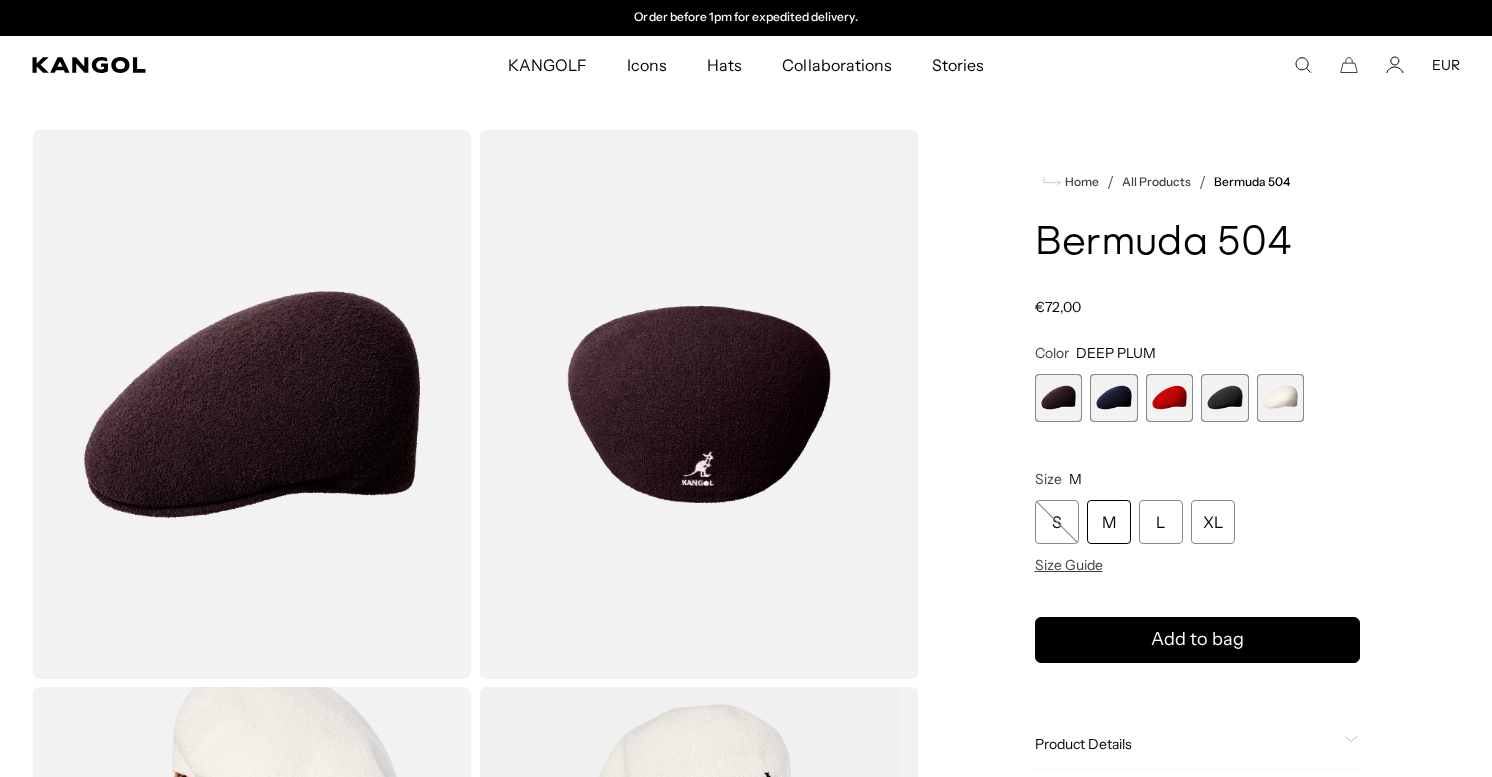 scroll, scrollTop: 664, scrollLeft: 0, axis: vertical 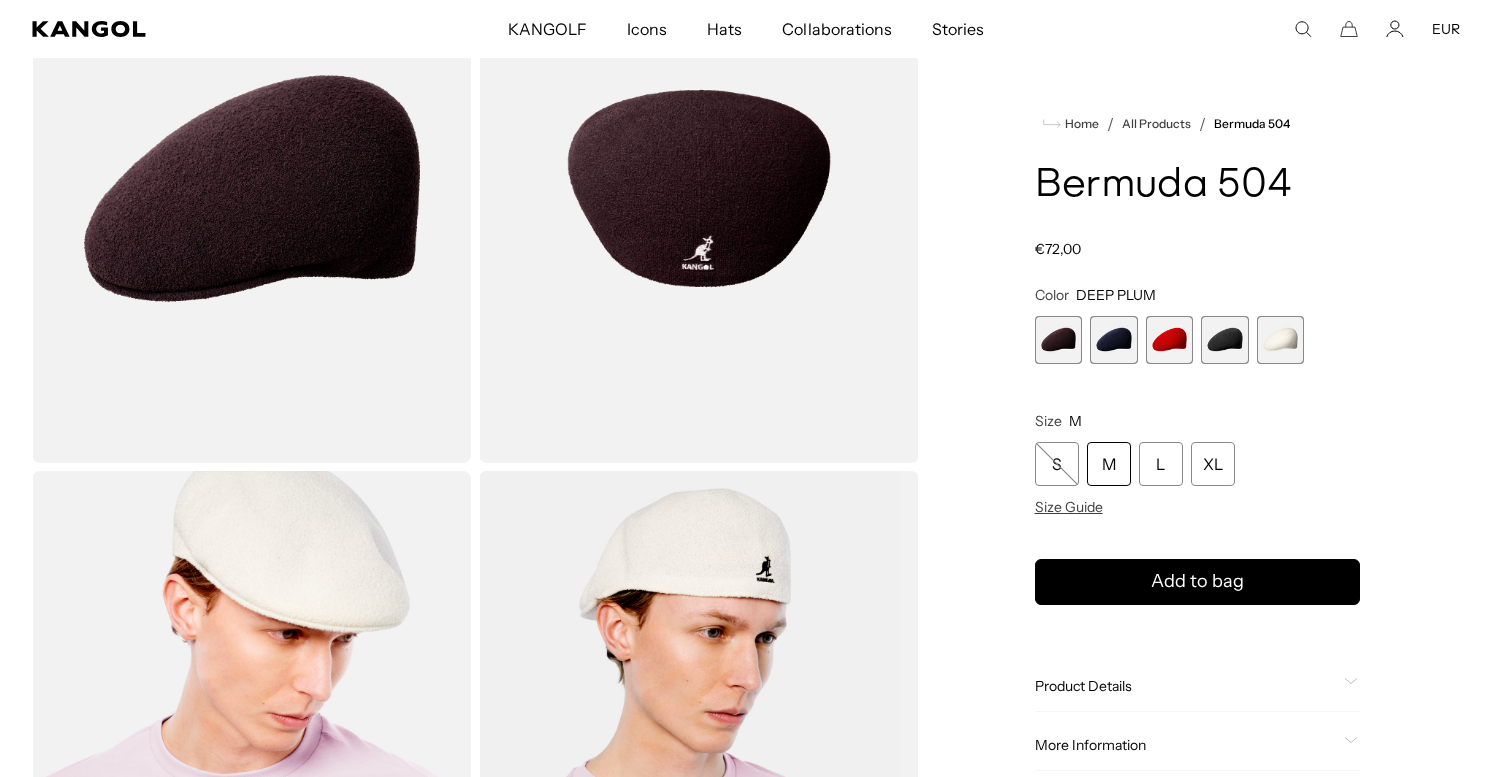 click at bounding box center (1114, 340) 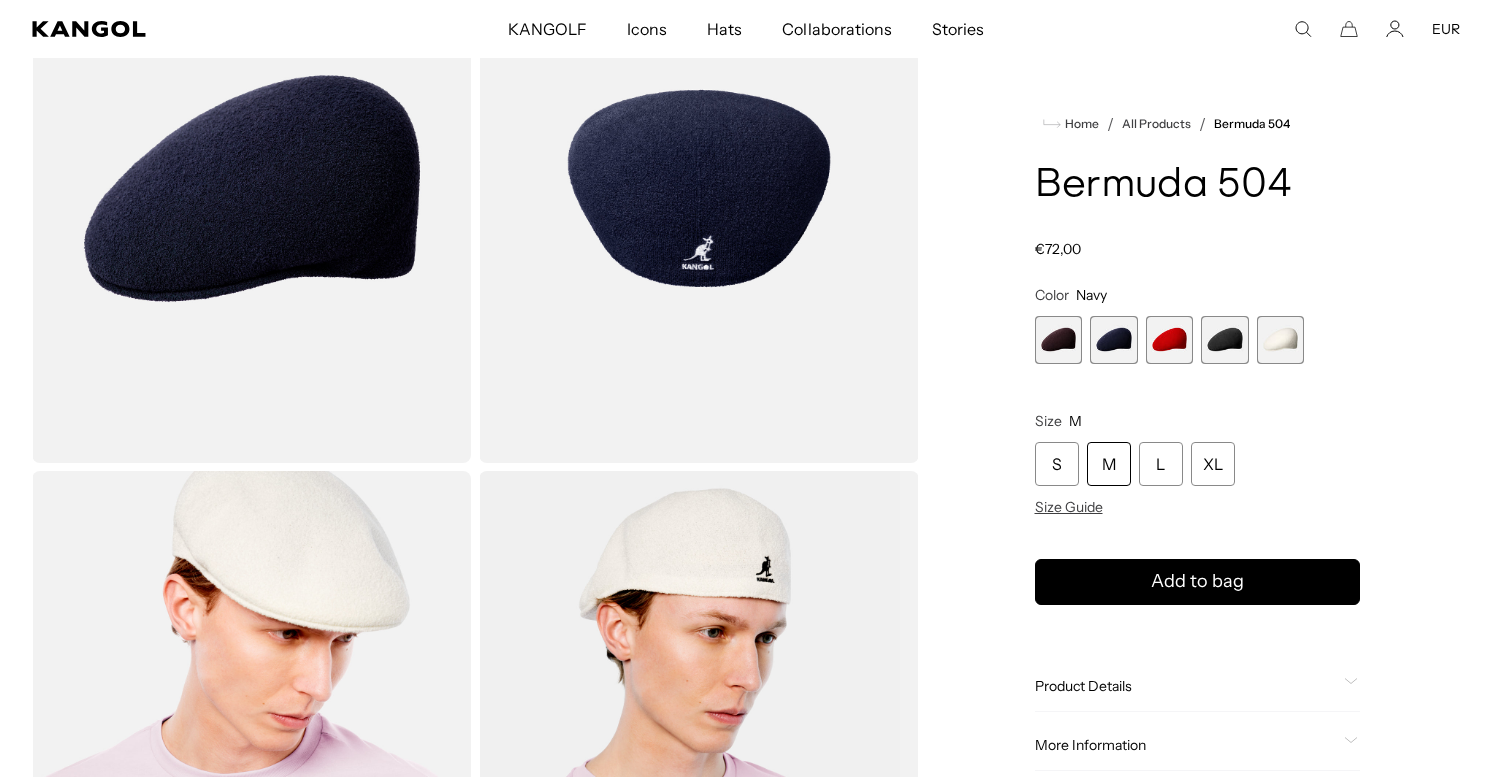 click at bounding box center [1170, 340] 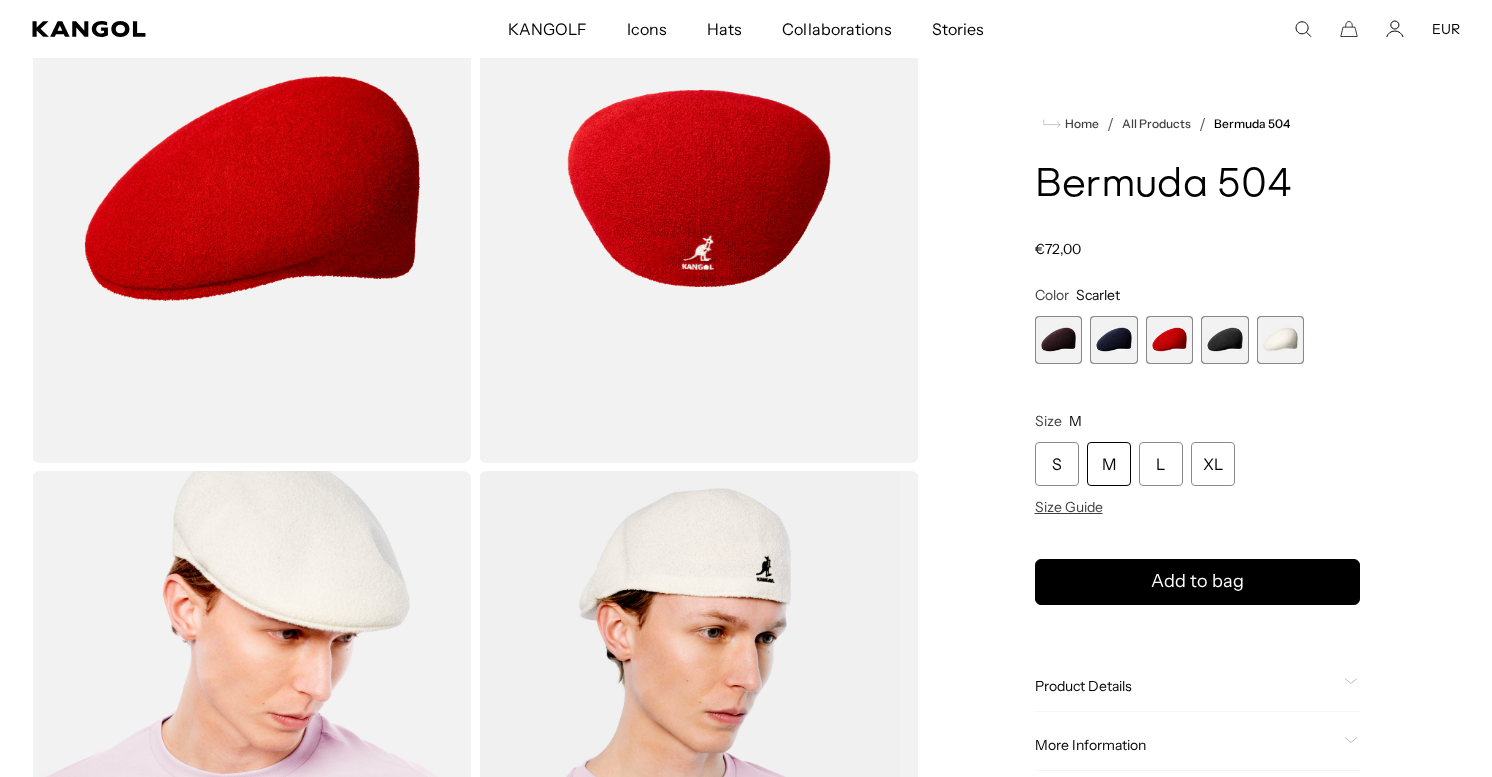 click at bounding box center (1059, 340) 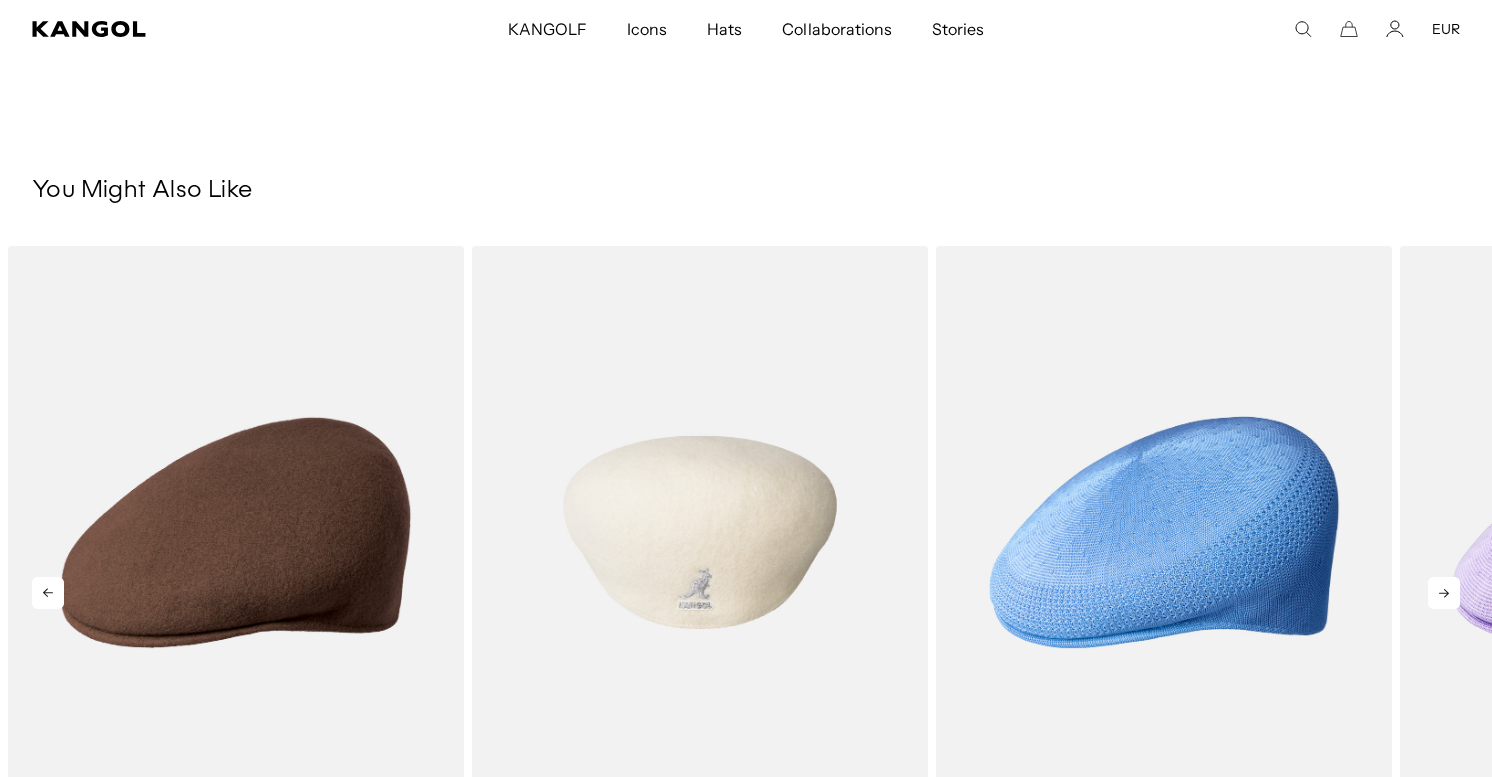 scroll, scrollTop: 2305, scrollLeft: 0, axis: vertical 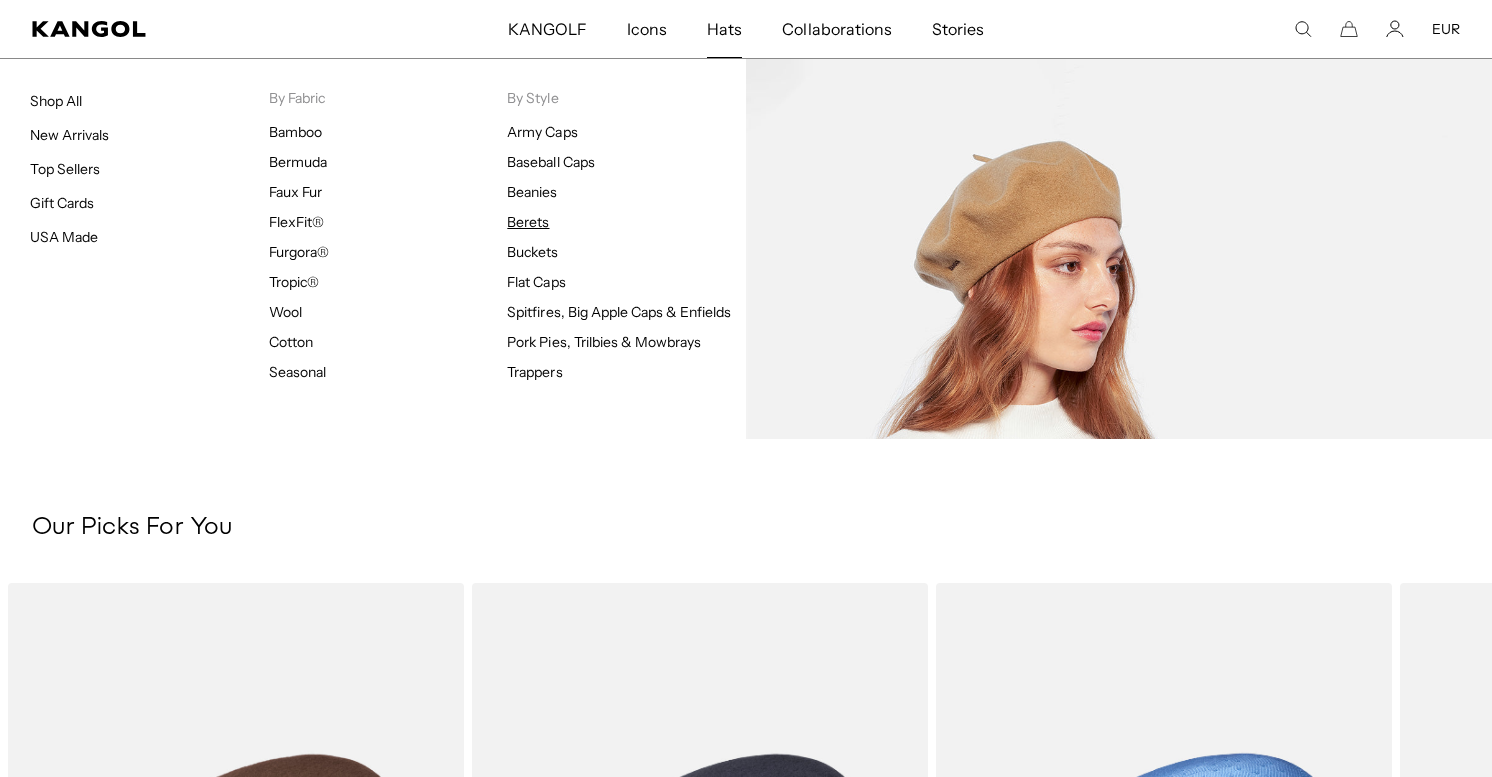 click on "Berets" at bounding box center [528, 222] 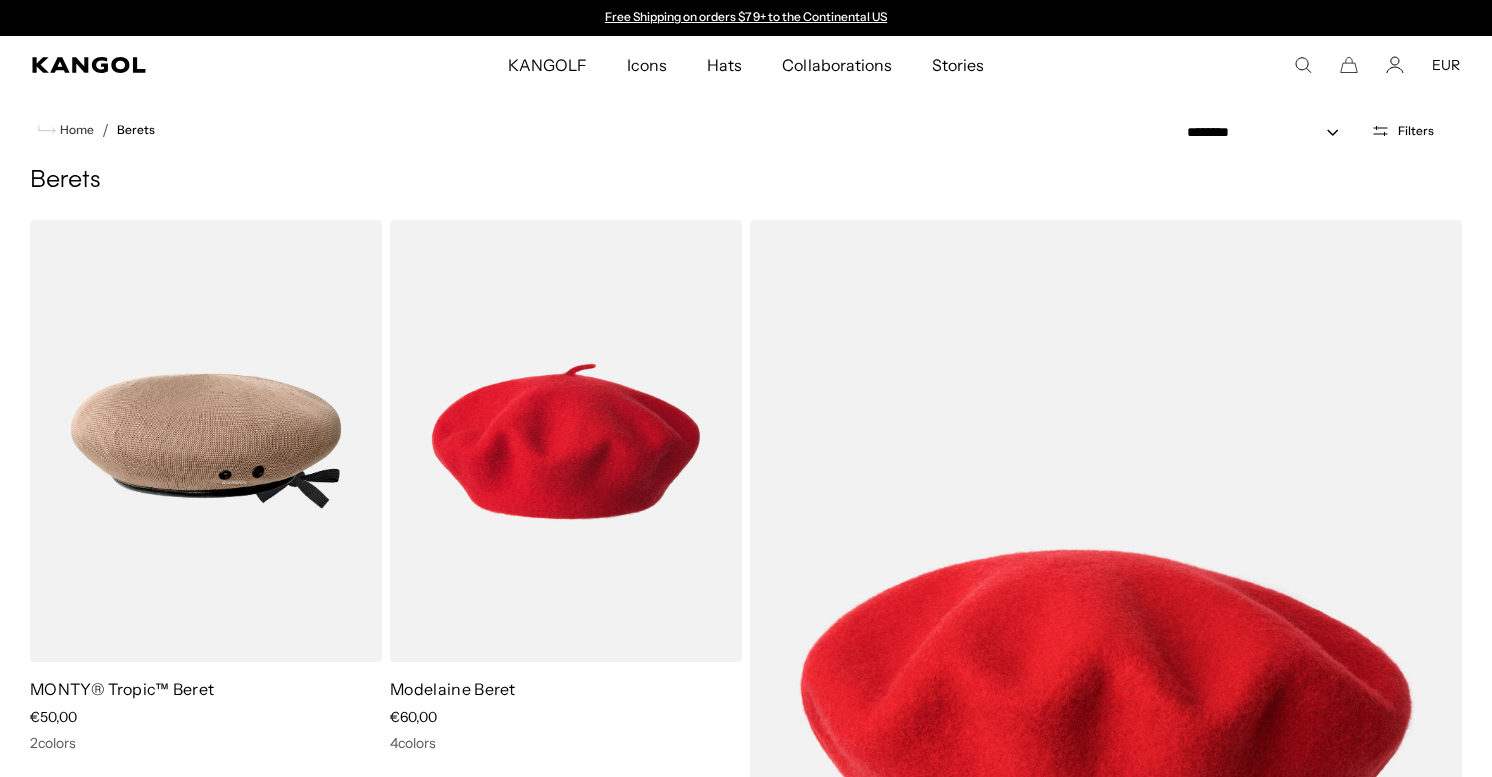 scroll, scrollTop: 0, scrollLeft: 0, axis: both 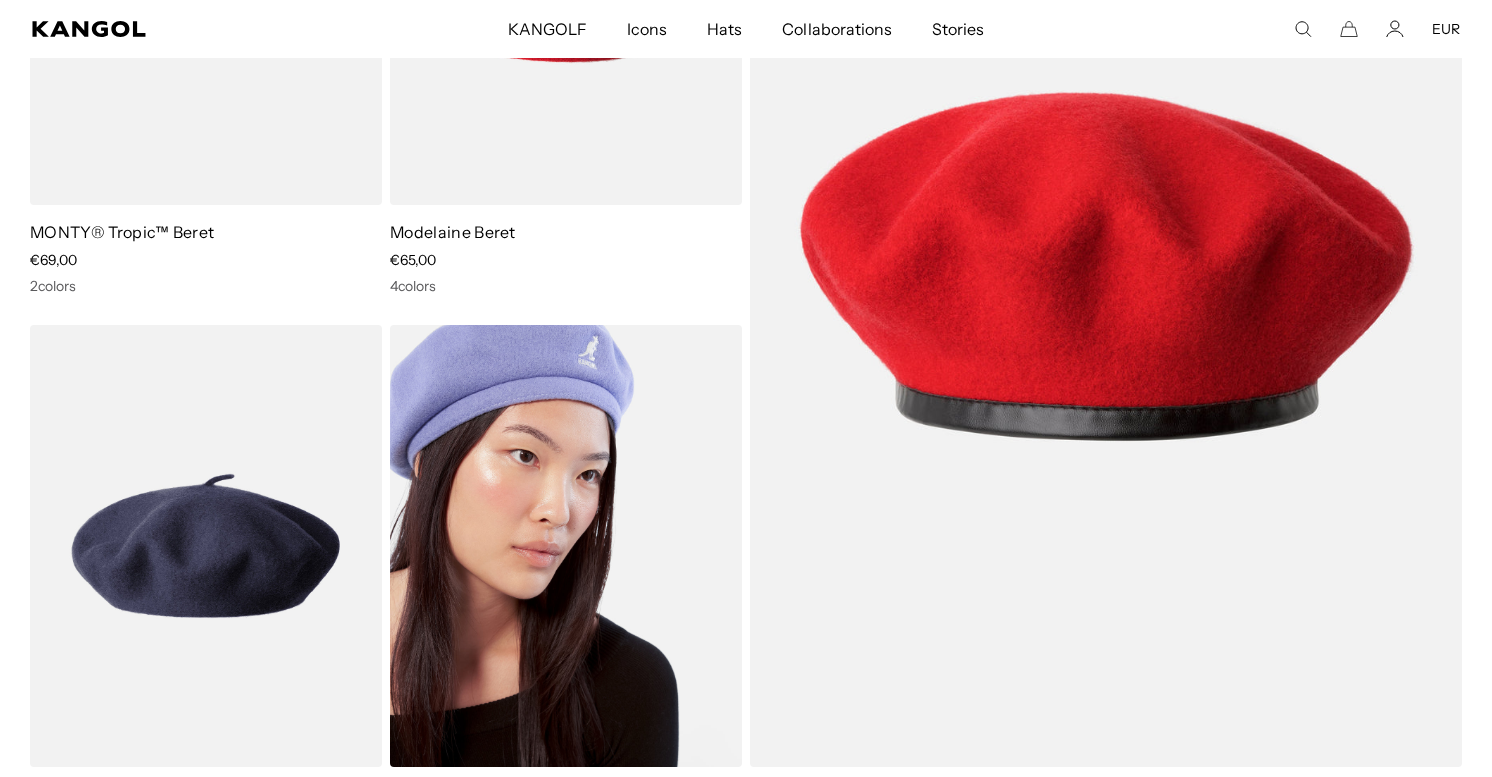 click at bounding box center [566, 546] 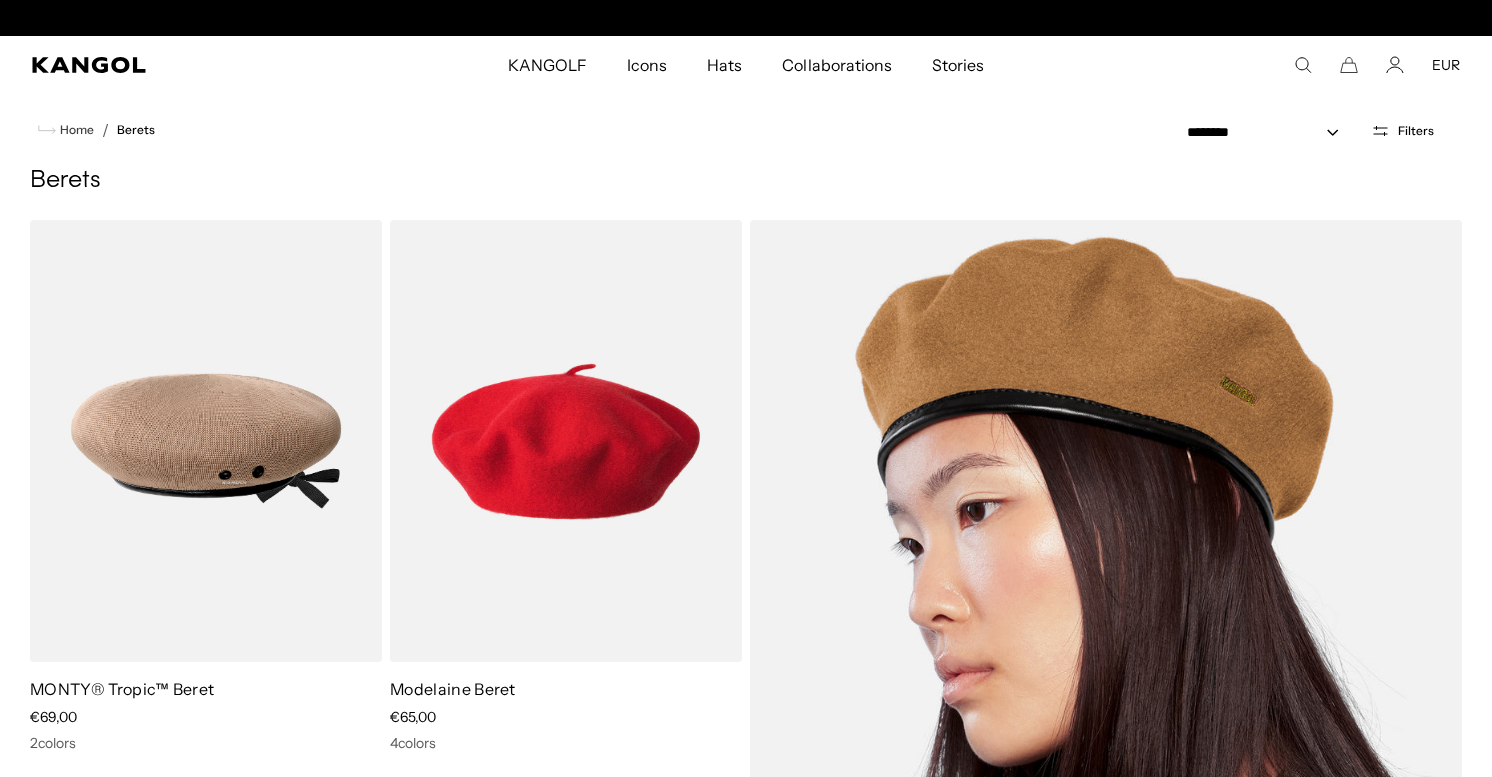 scroll, scrollTop: 0, scrollLeft: 0, axis: both 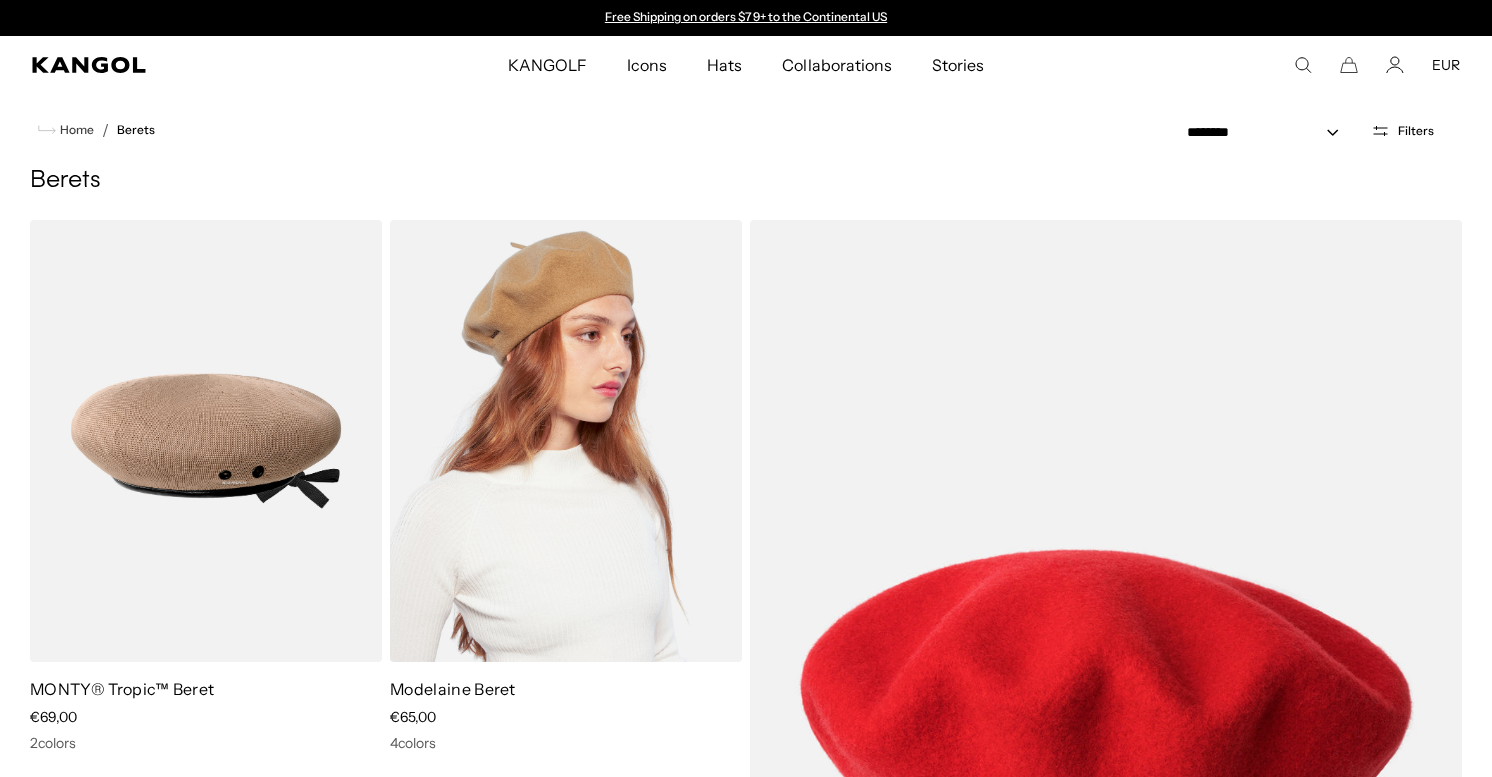 click at bounding box center (566, 441) 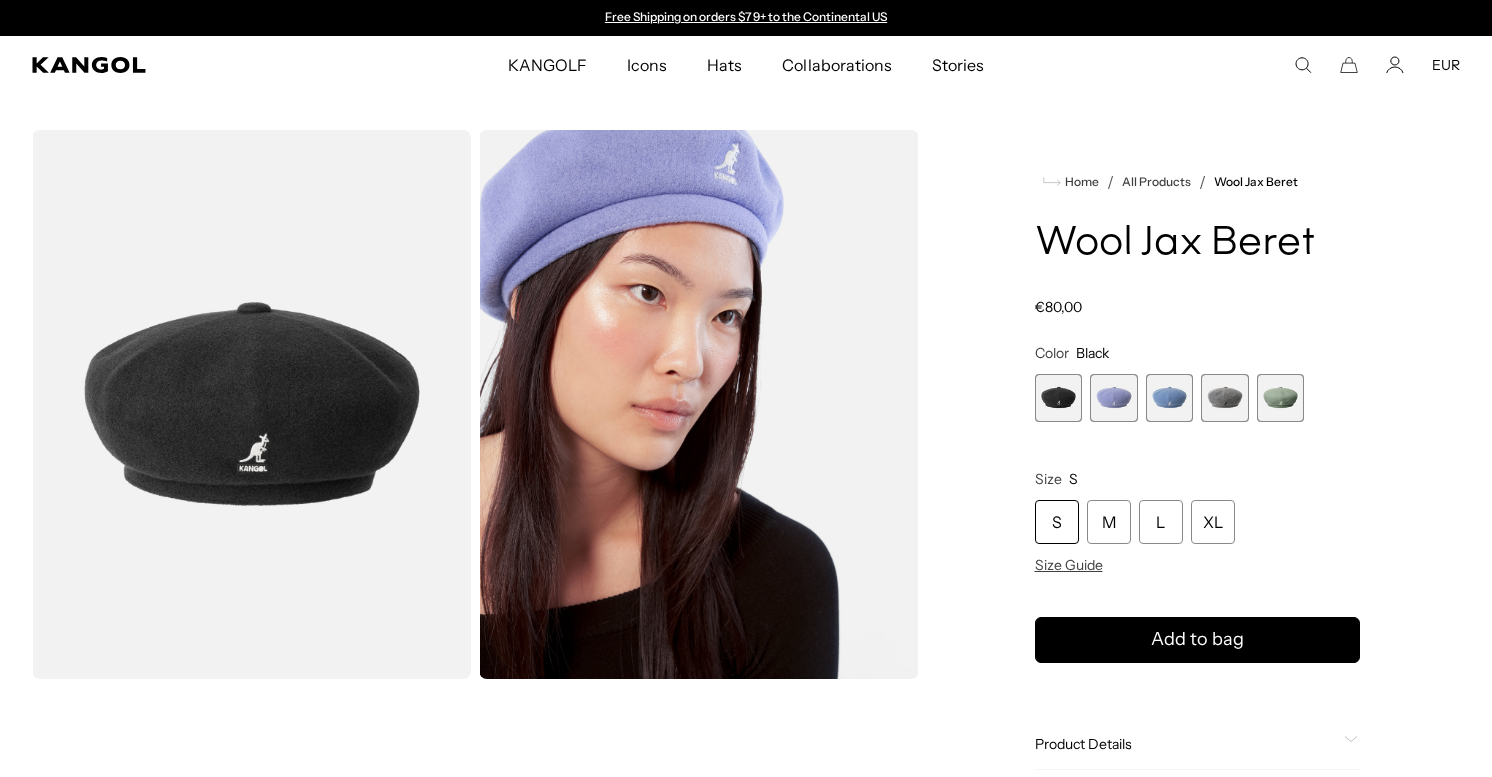 scroll, scrollTop: 0, scrollLeft: 0, axis: both 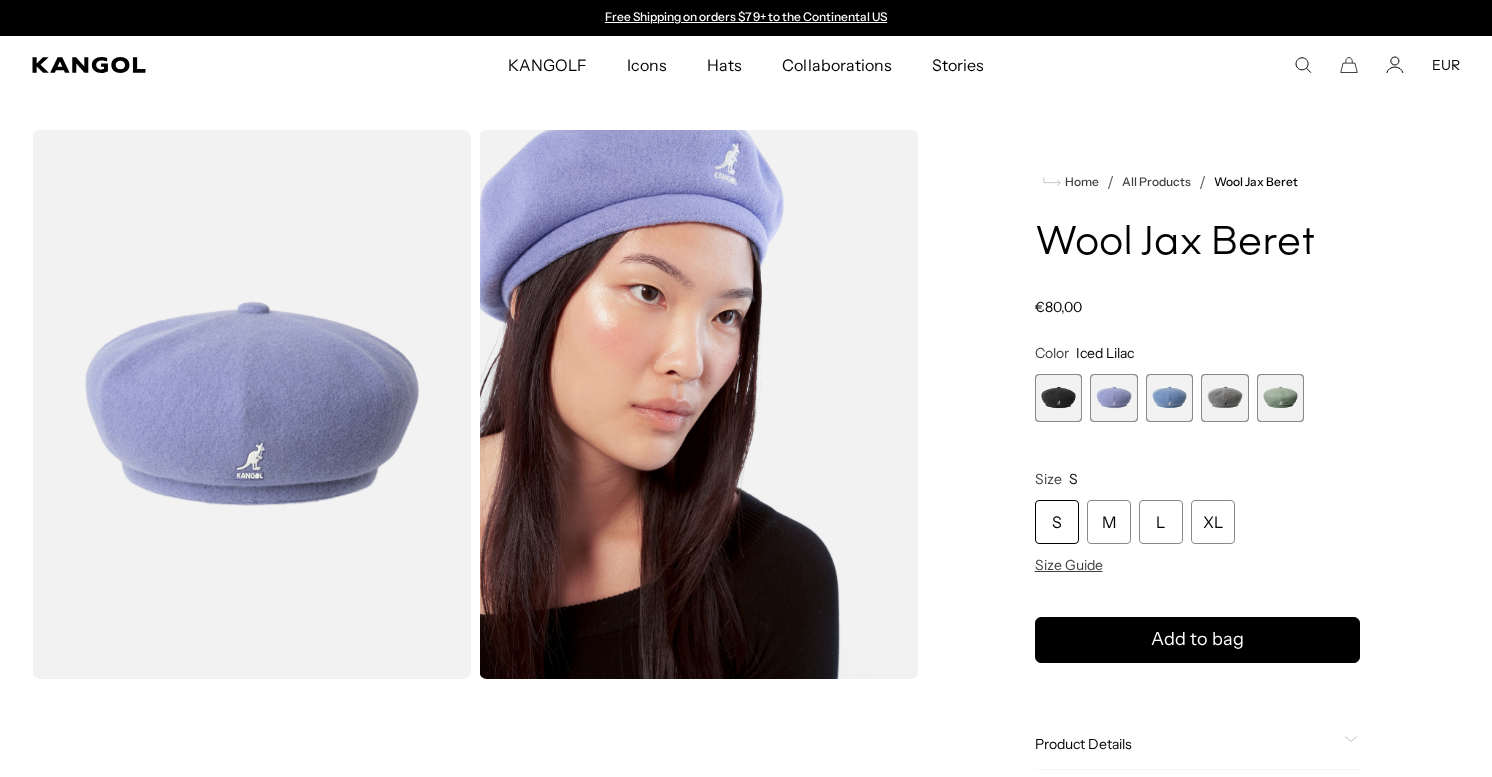 click at bounding box center (1170, 398) 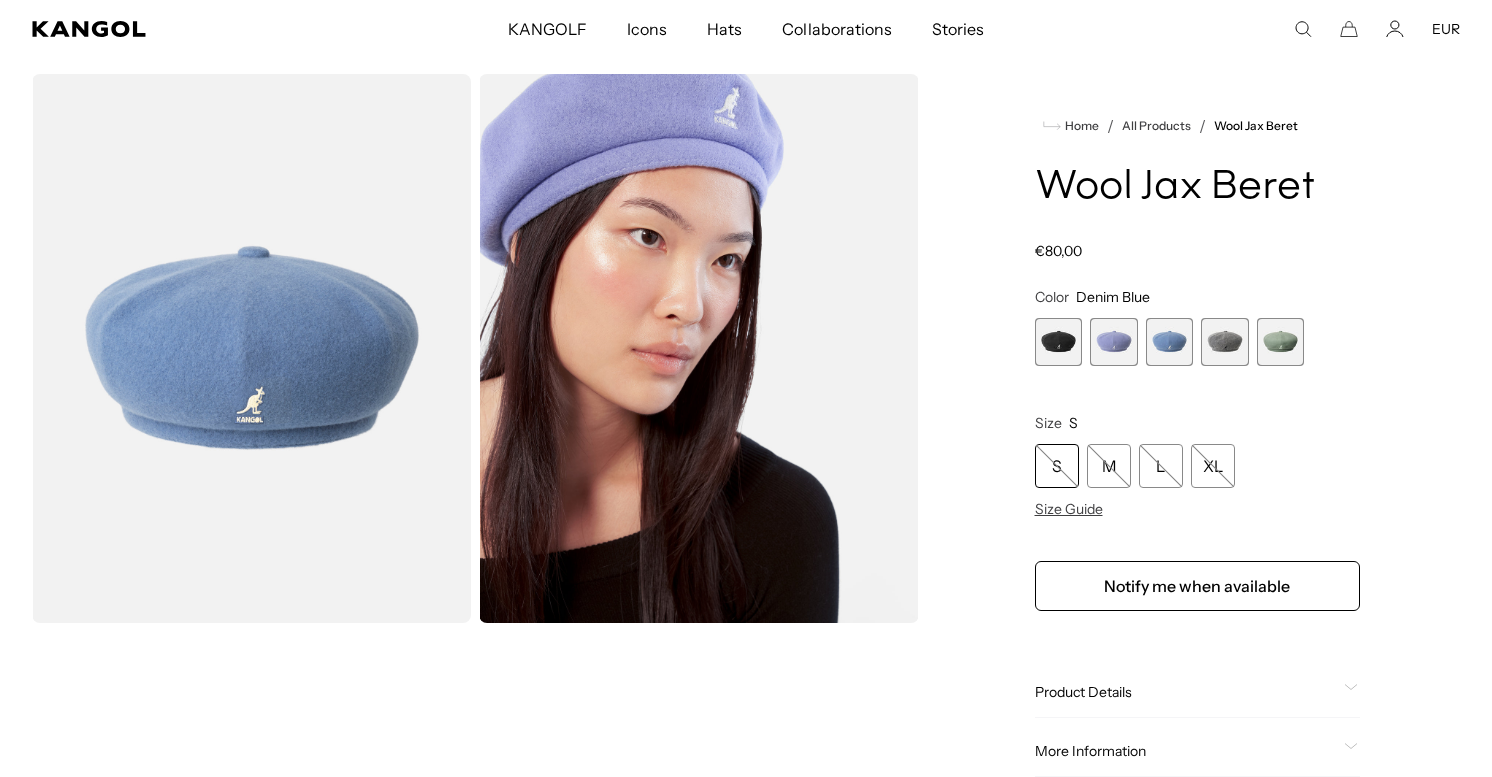 scroll, scrollTop: 54, scrollLeft: 0, axis: vertical 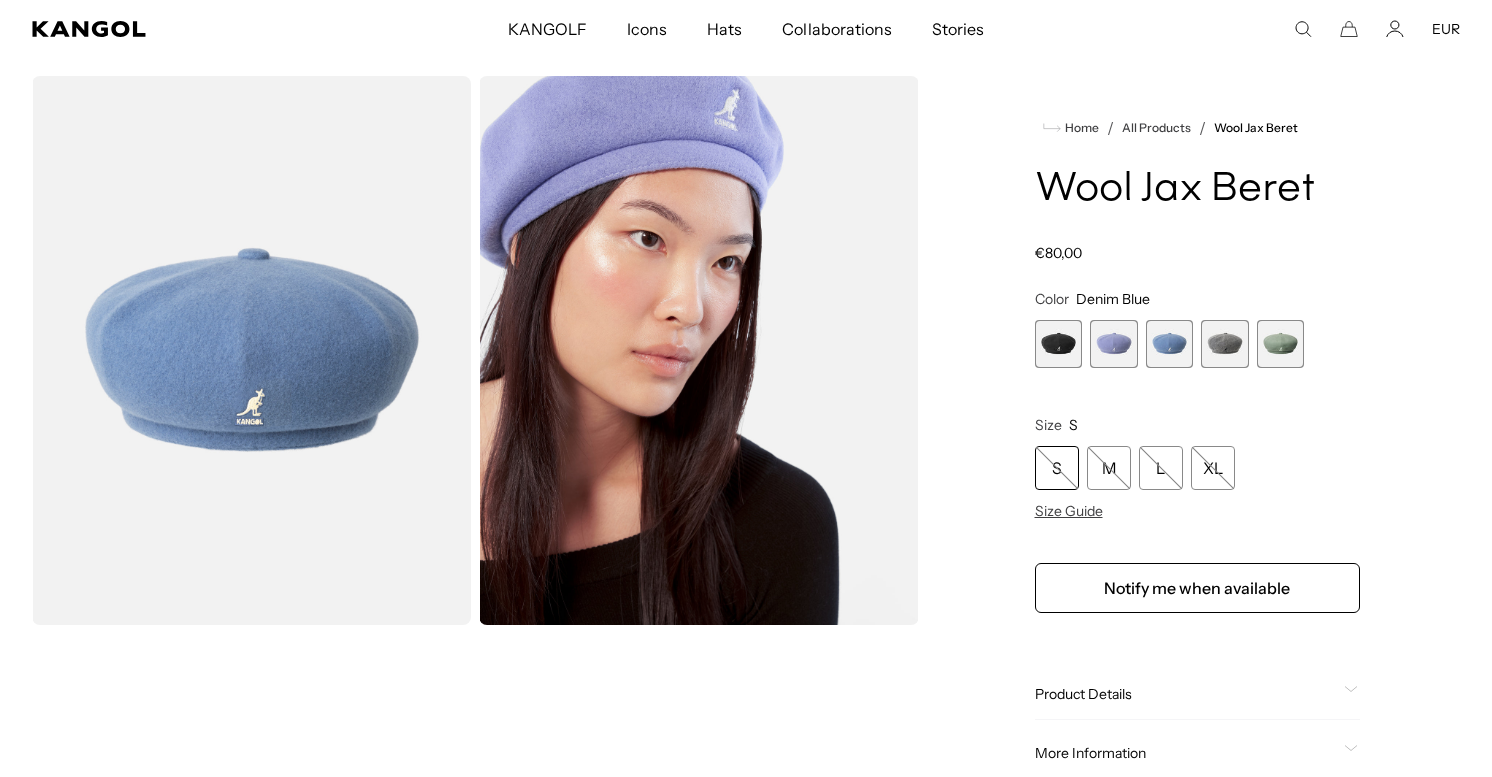click at bounding box center (1225, 344) 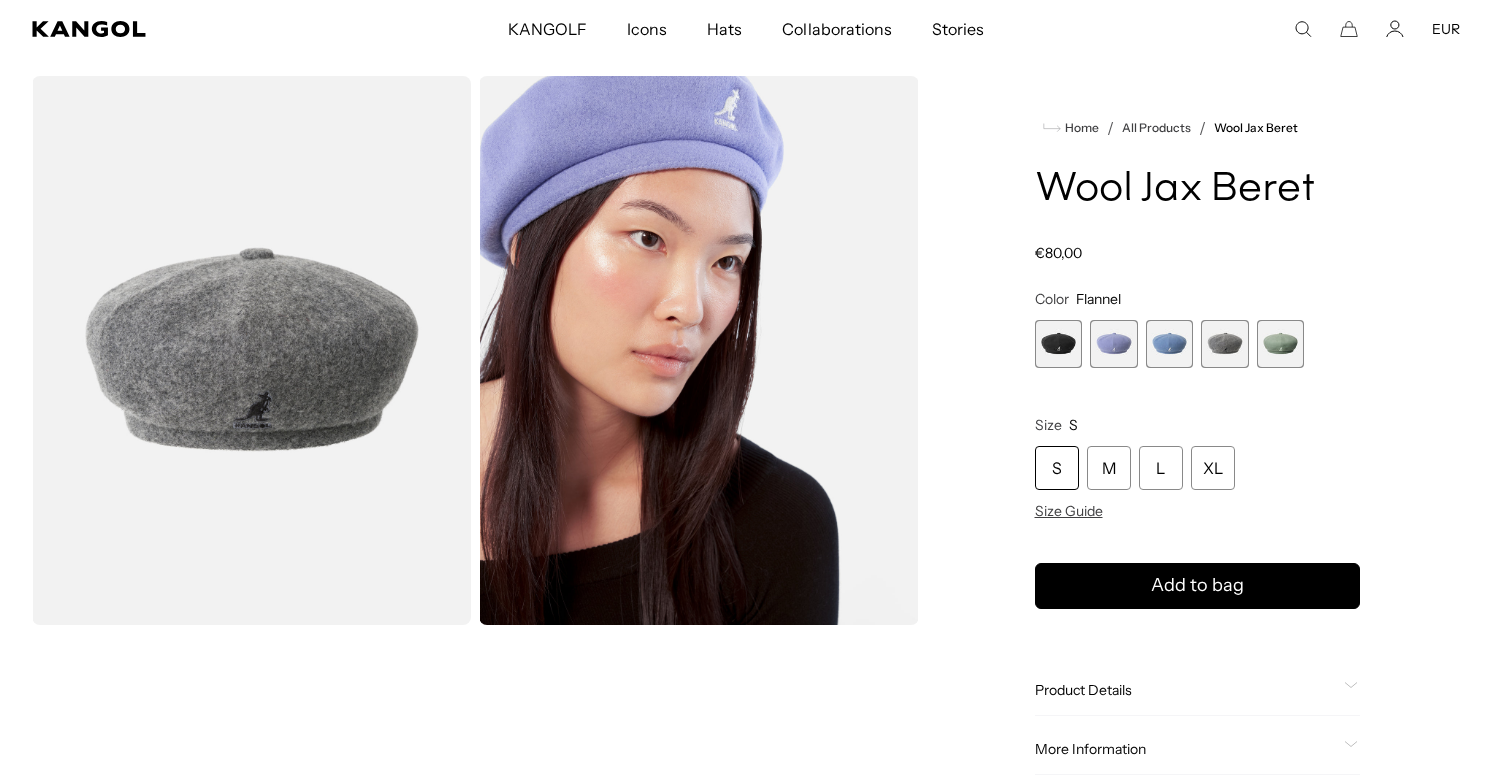 scroll, scrollTop: 396, scrollLeft: 0, axis: vertical 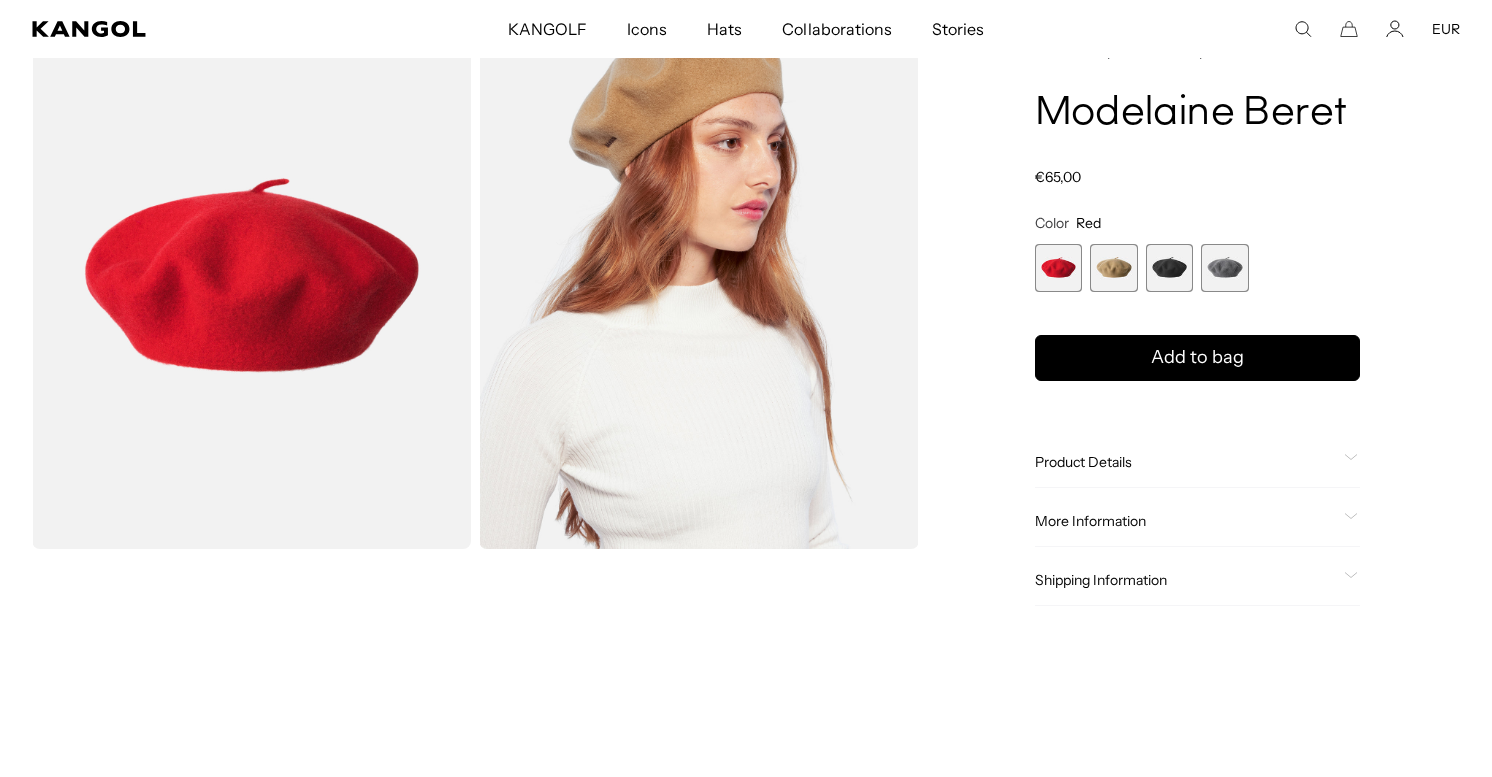 click on "Product Details
The beret is the first item Kangol® ever made. The Modelaine Beret uses the same processes as the founders did in 1938 to make the finest wool beret available.
This style is a One Size Fits Most that fits closer to a Medium / 56cm" 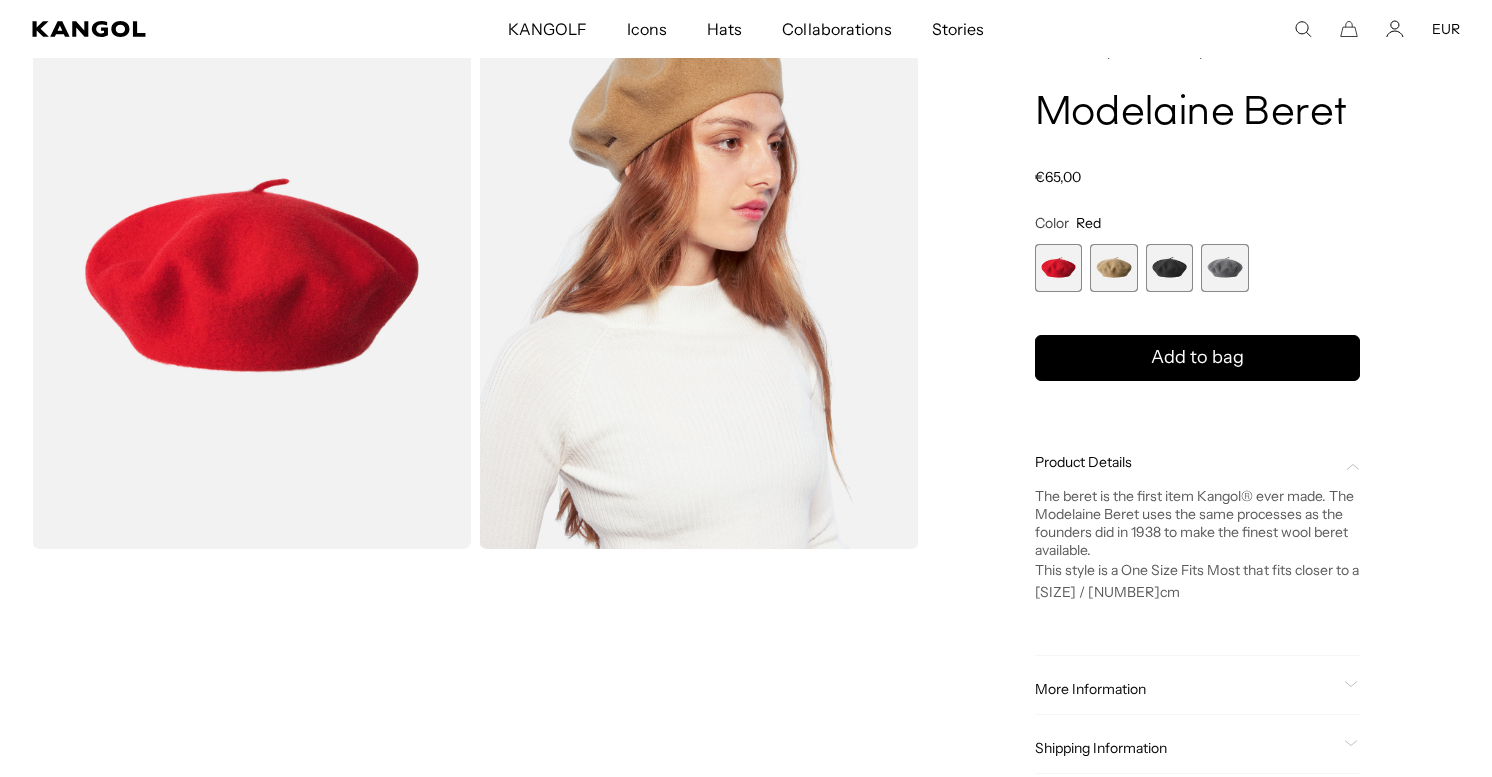 scroll, scrollTop: 0, scrollLeft: 412, axis: horizontal 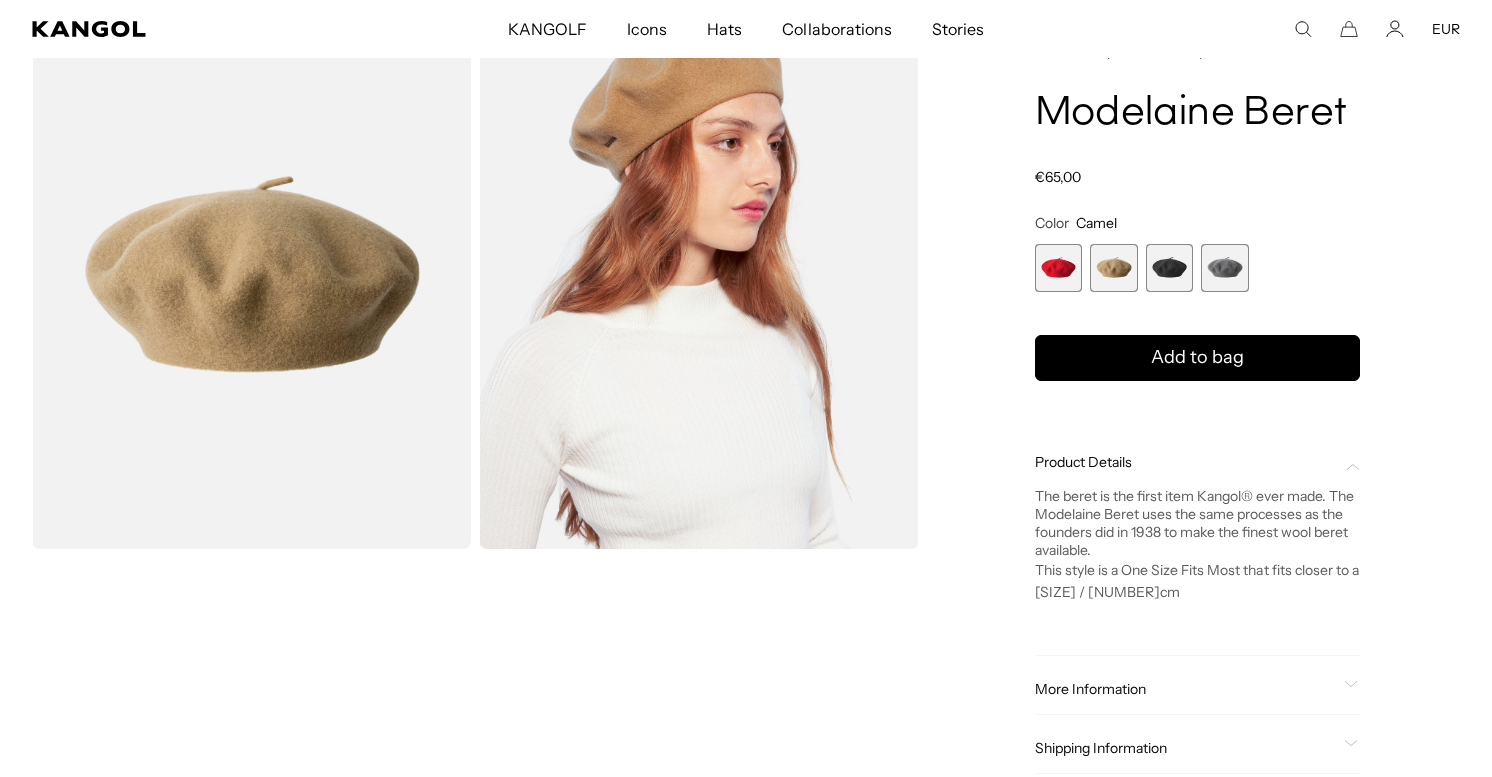 click at bounding box center [1059, 268] 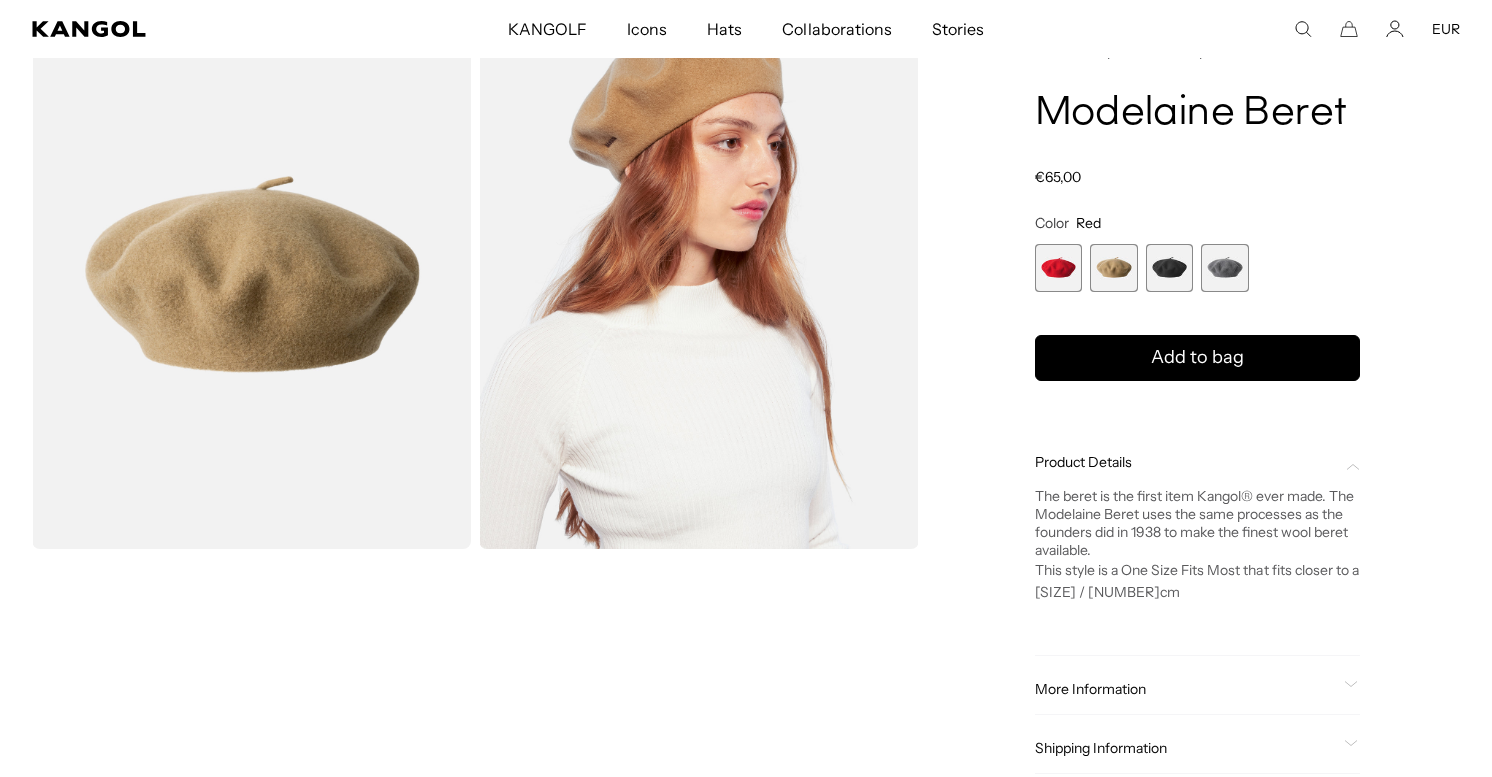 scroll, scrollTop: 0, scrollLeft: 0, axis: both 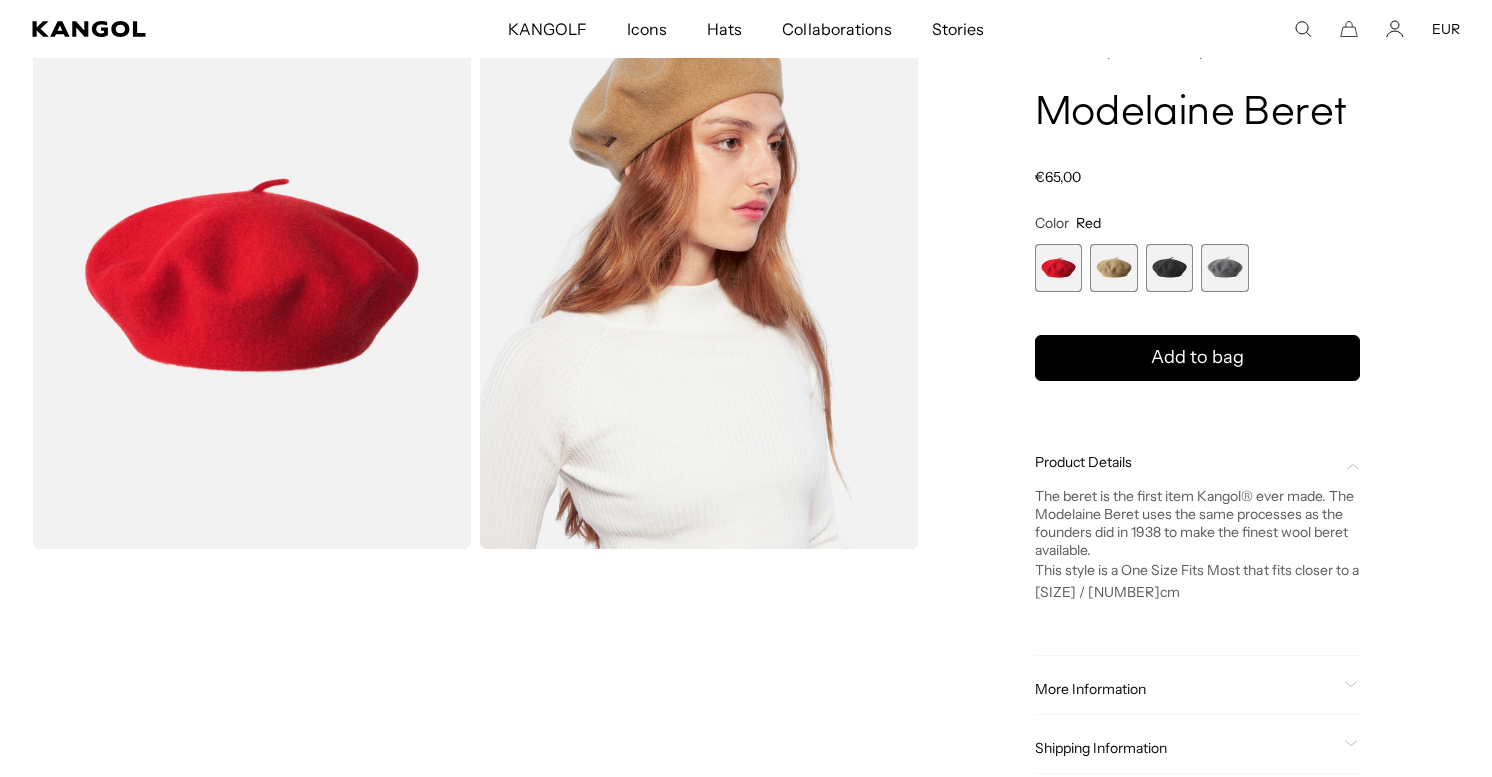 click at bounding box center [1170, 268] 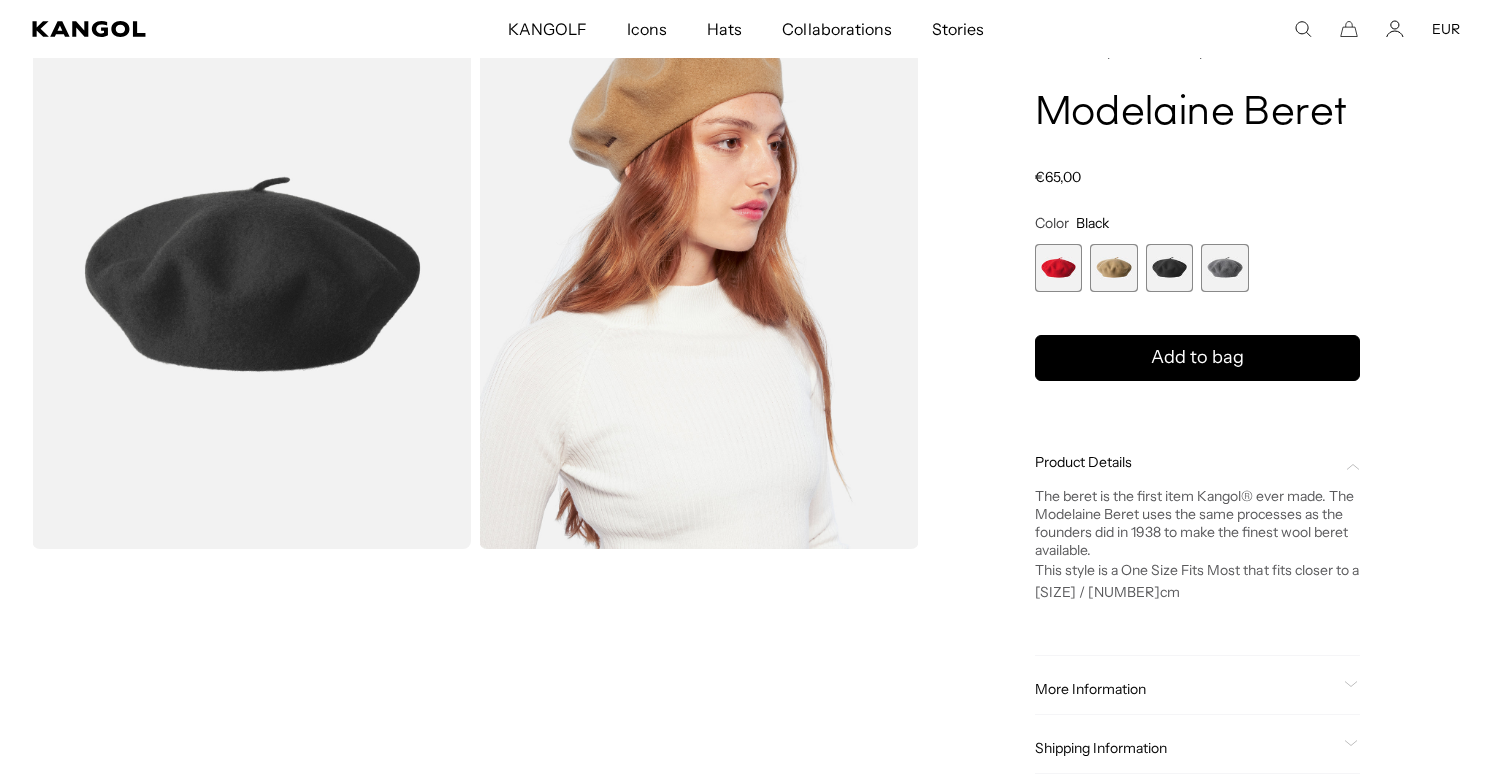 click at bounding box center [1225, 268] 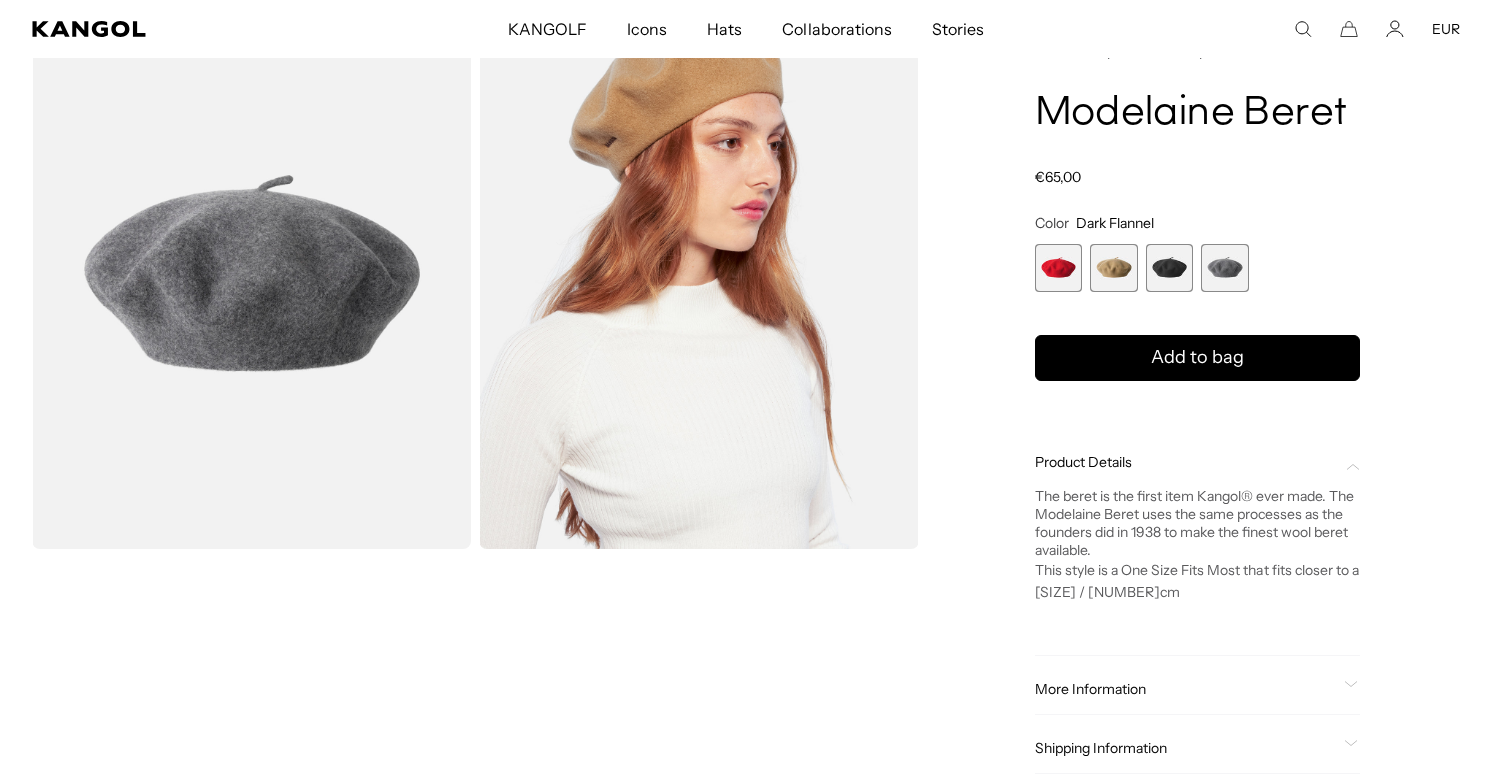 scroll, scrollTop: 0, scrollLeft: 412, axis: horizontal 